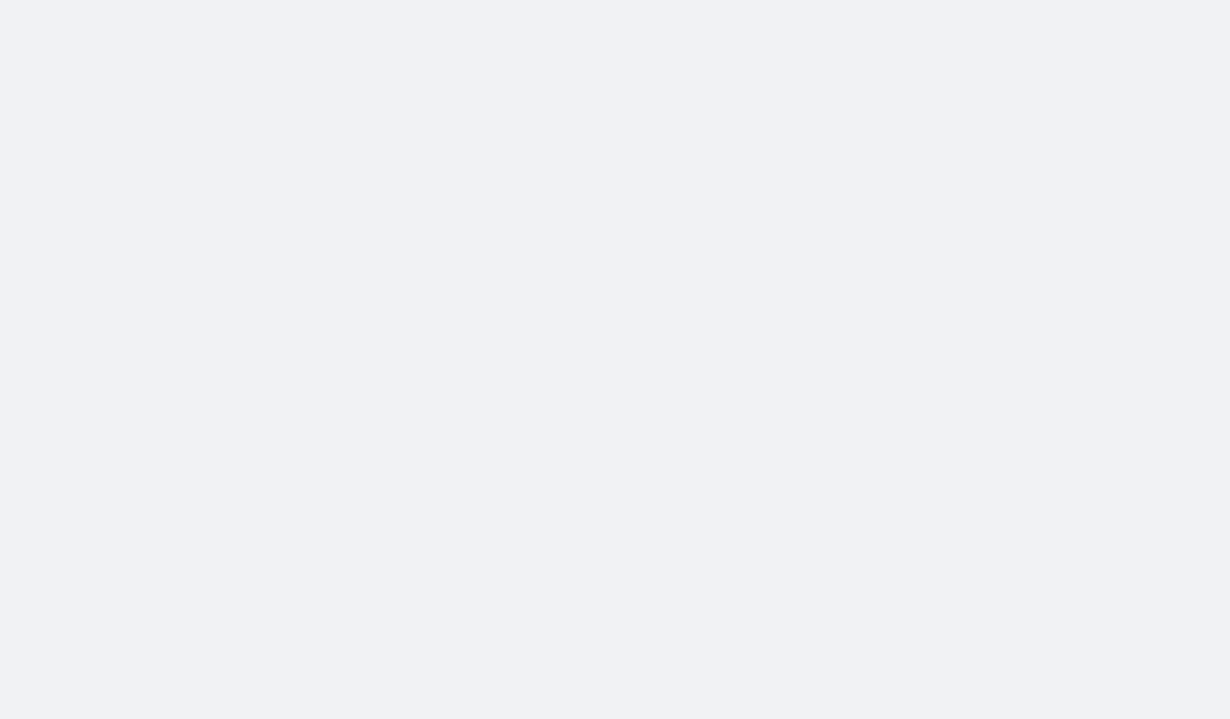 scroll, scrollTop: 0, scrollLeft: 0, axis: both 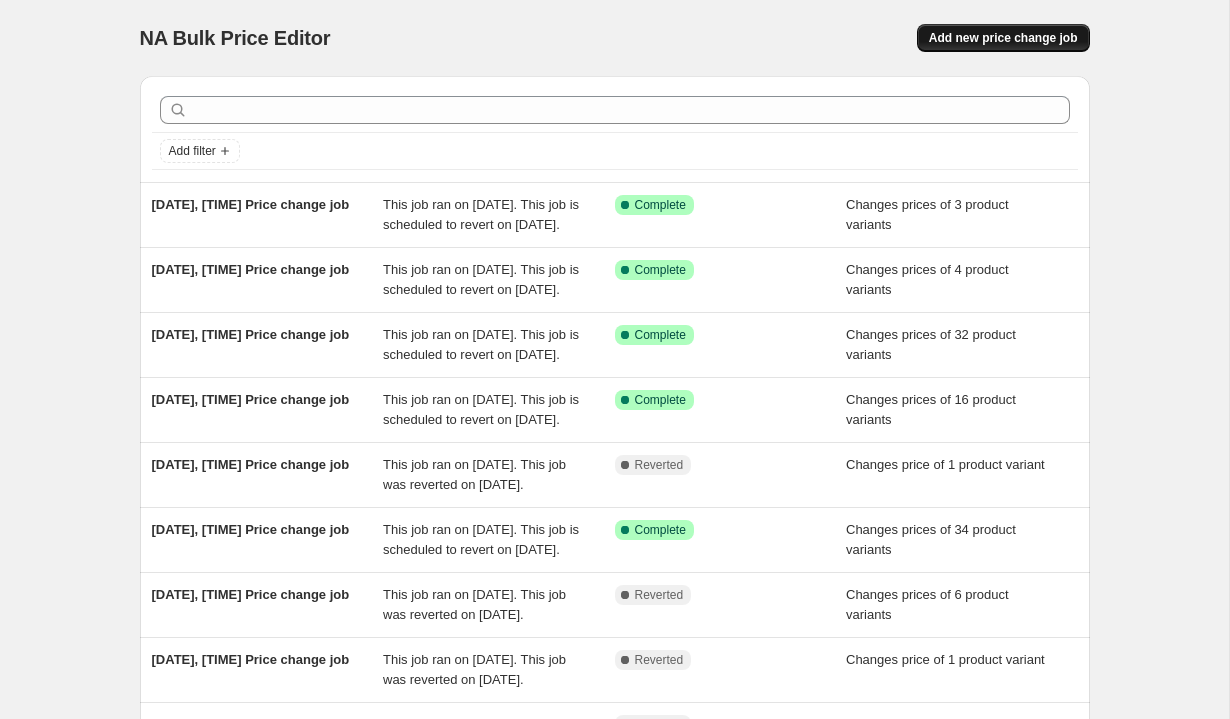 click on "Add new price change job" at bounding box center [1003, 38] 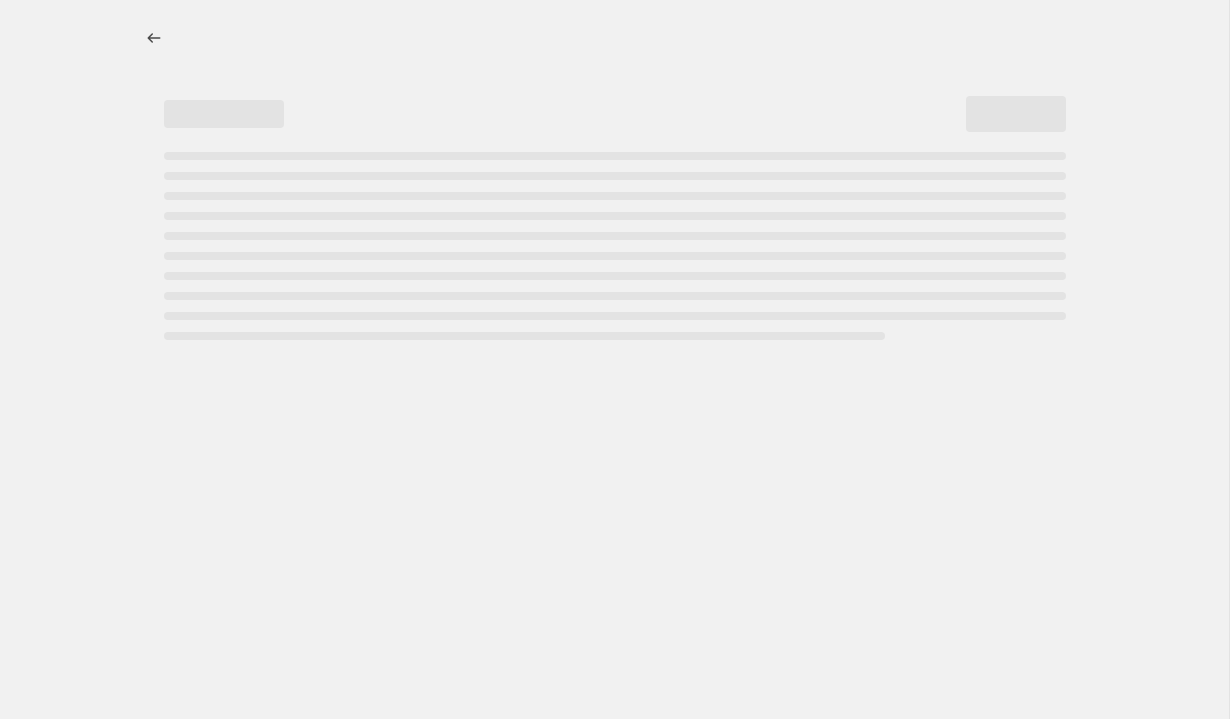 select on "percentage" 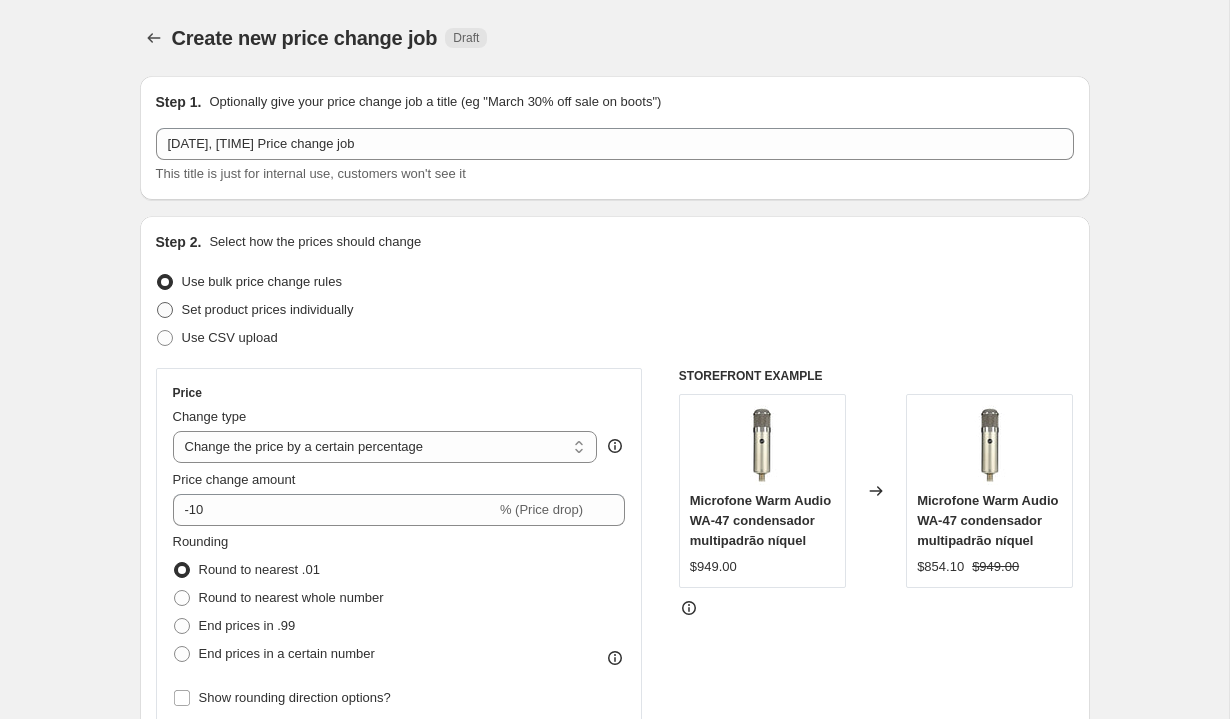 click on "Set product prices individually" at bounding box center [268, 309] 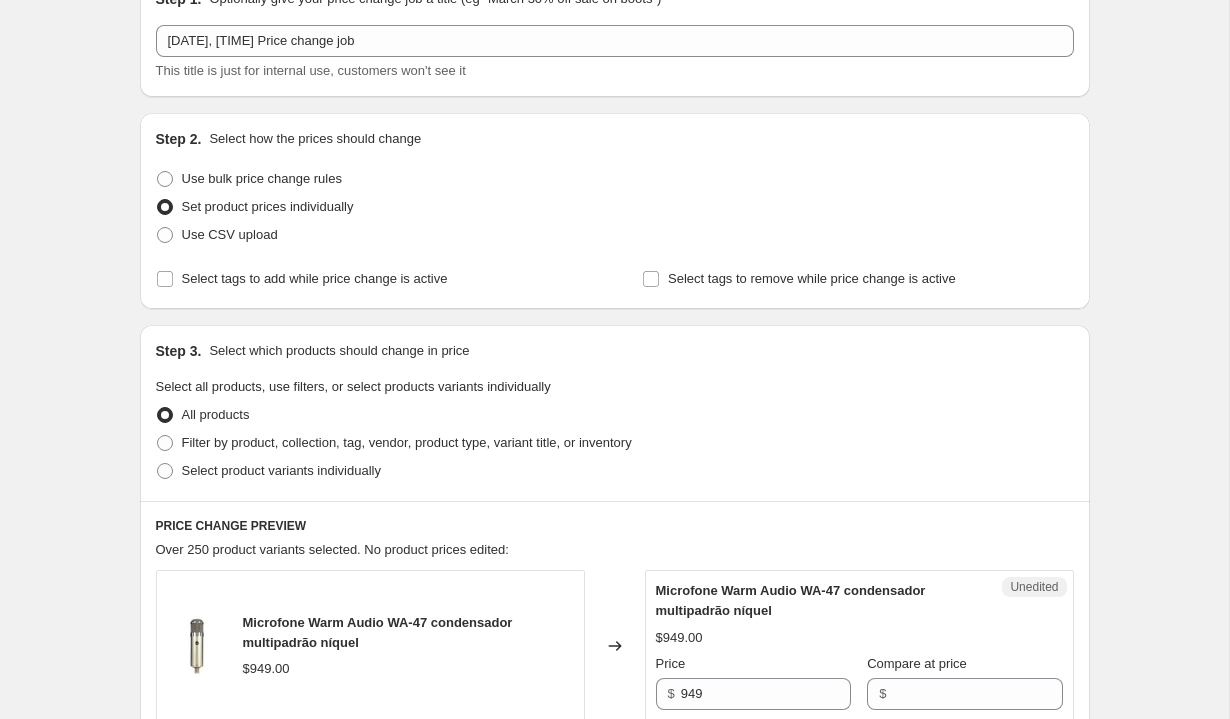 scroll, scrollTop: 200, scrollLeft: 0, axis: vertical 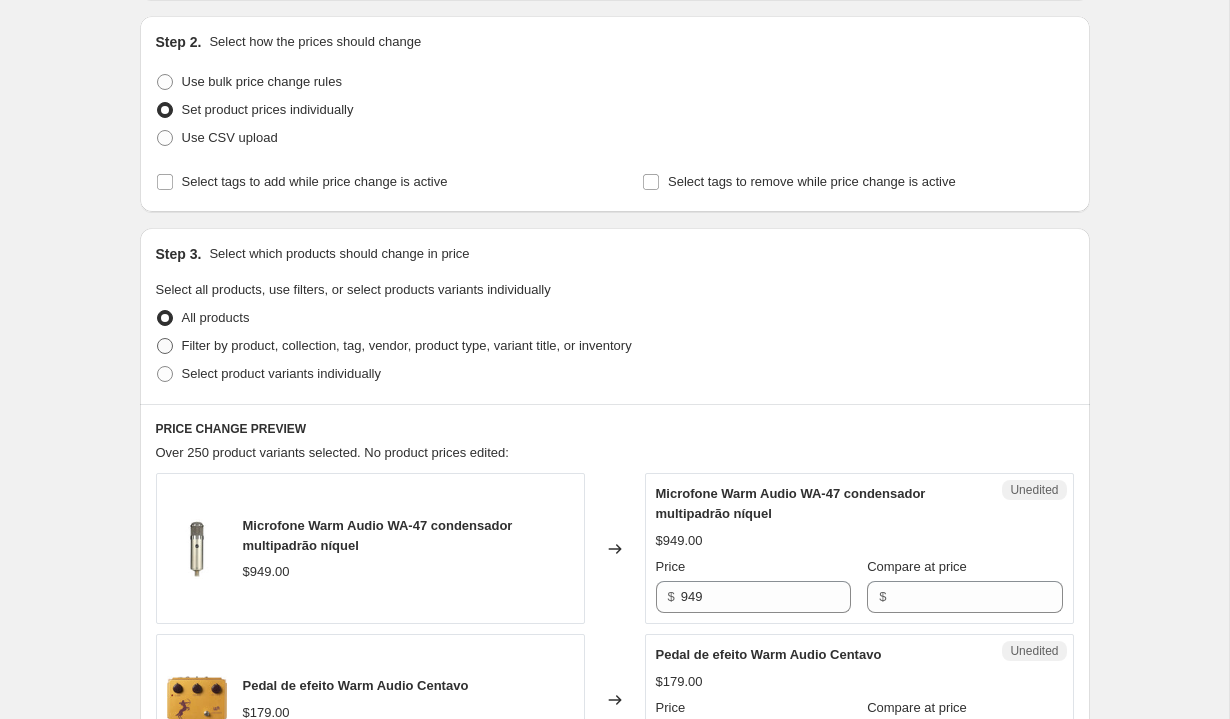 click on "Filter by product, collection, tag, vendor, product type, variant title, or inventory" at bounding box center [407, 345] 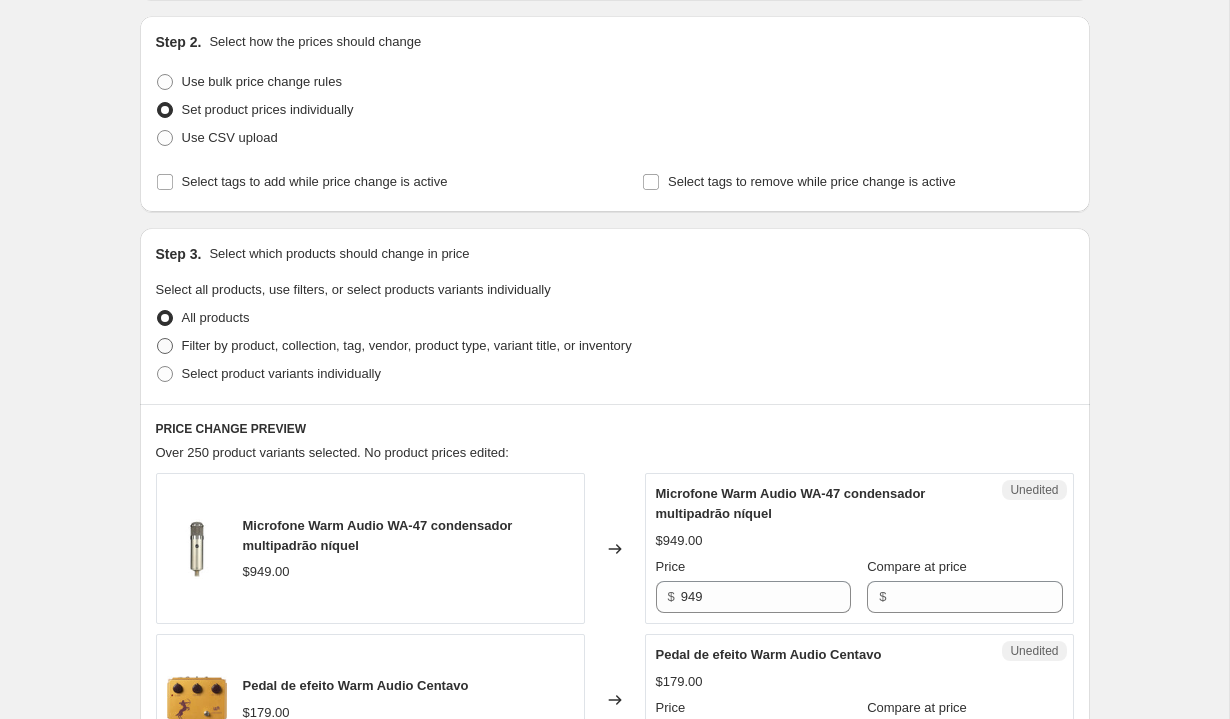 radio on "true" 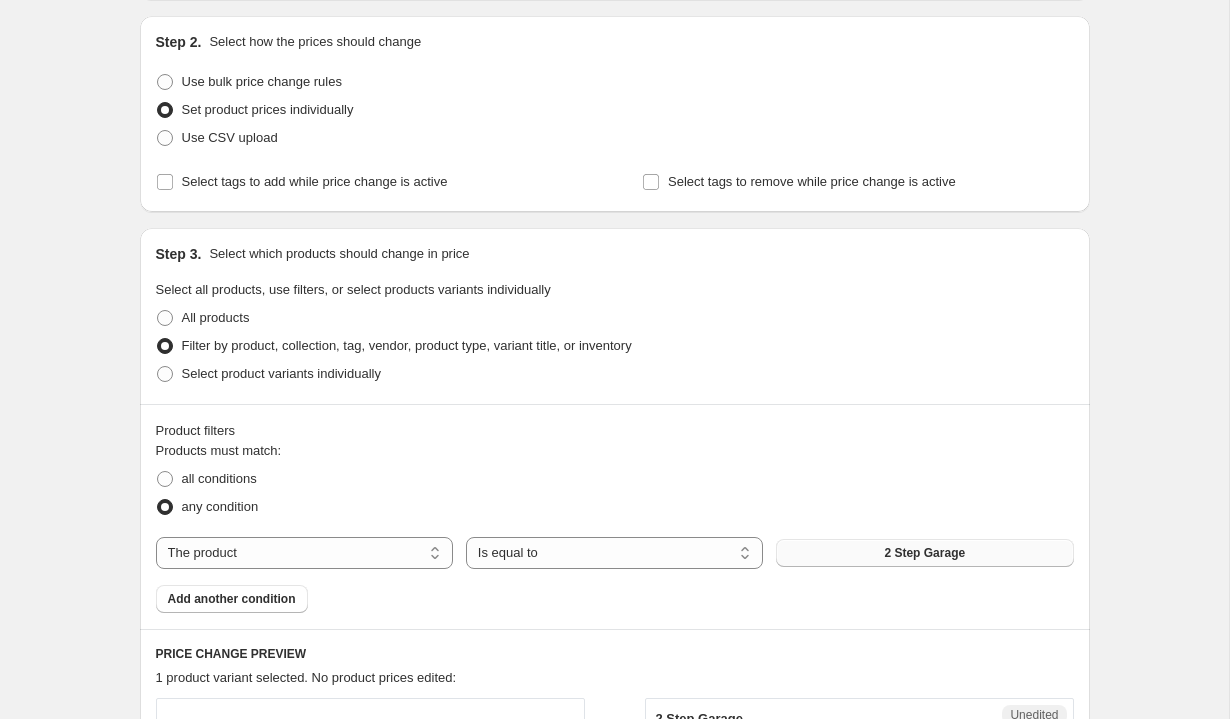 click on "2 Step Garage" at bounding box center (924, 553) 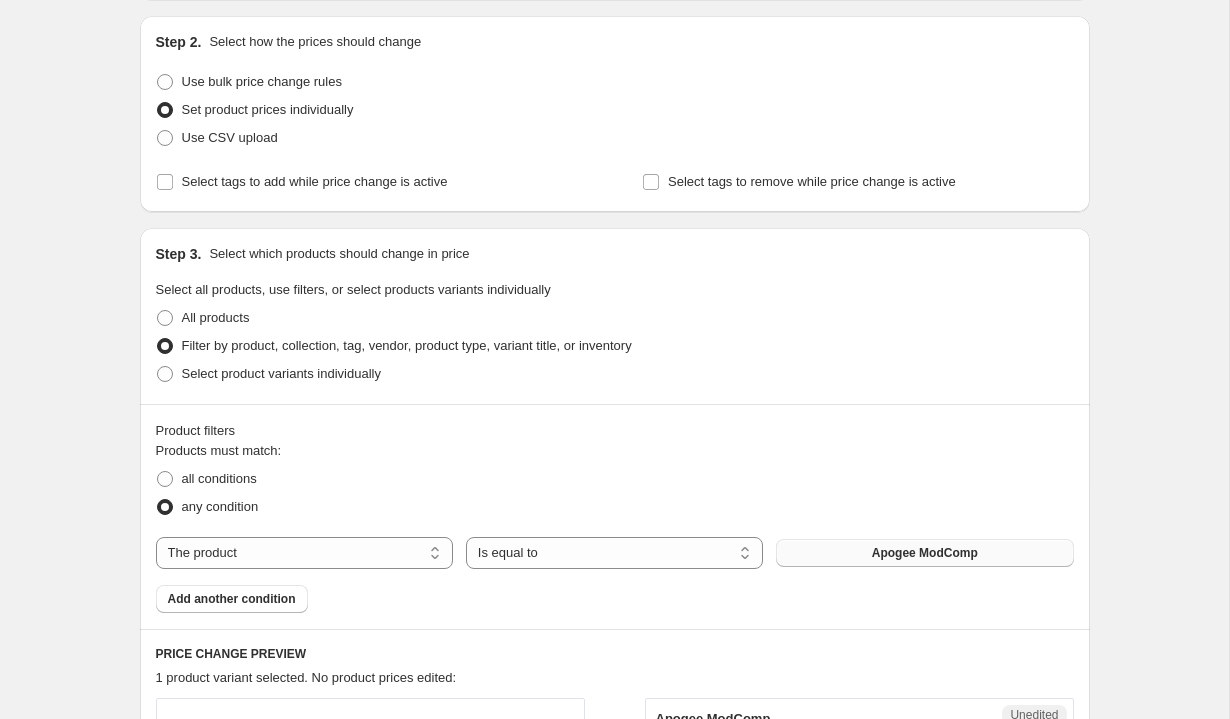 click on "Product filters Products must match: all conditions any condition The product The product's collection The product's tag The product's vendor The product's type The product's status The variant's title Inventory quantity The product Is equal to Is not equal to Is equal to Apogee ModComp Add another condition" at bounding box center [615, 516] 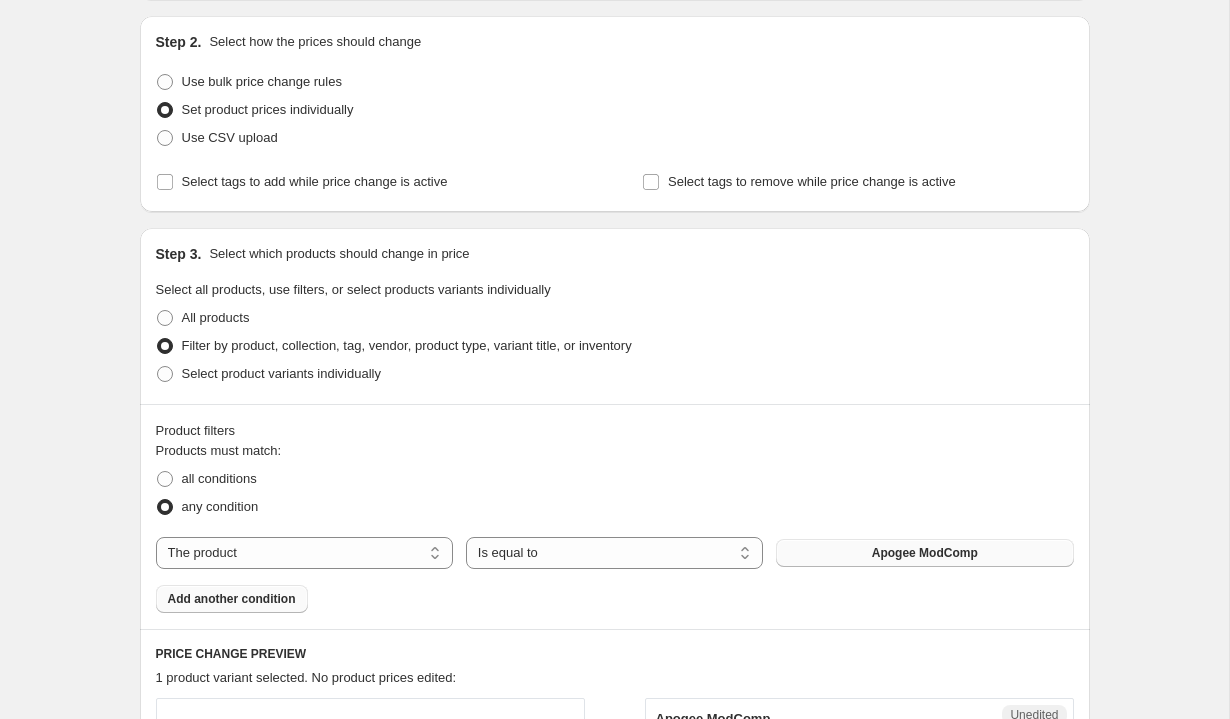 click on "Add another condition" at bounding box center (232, 599) 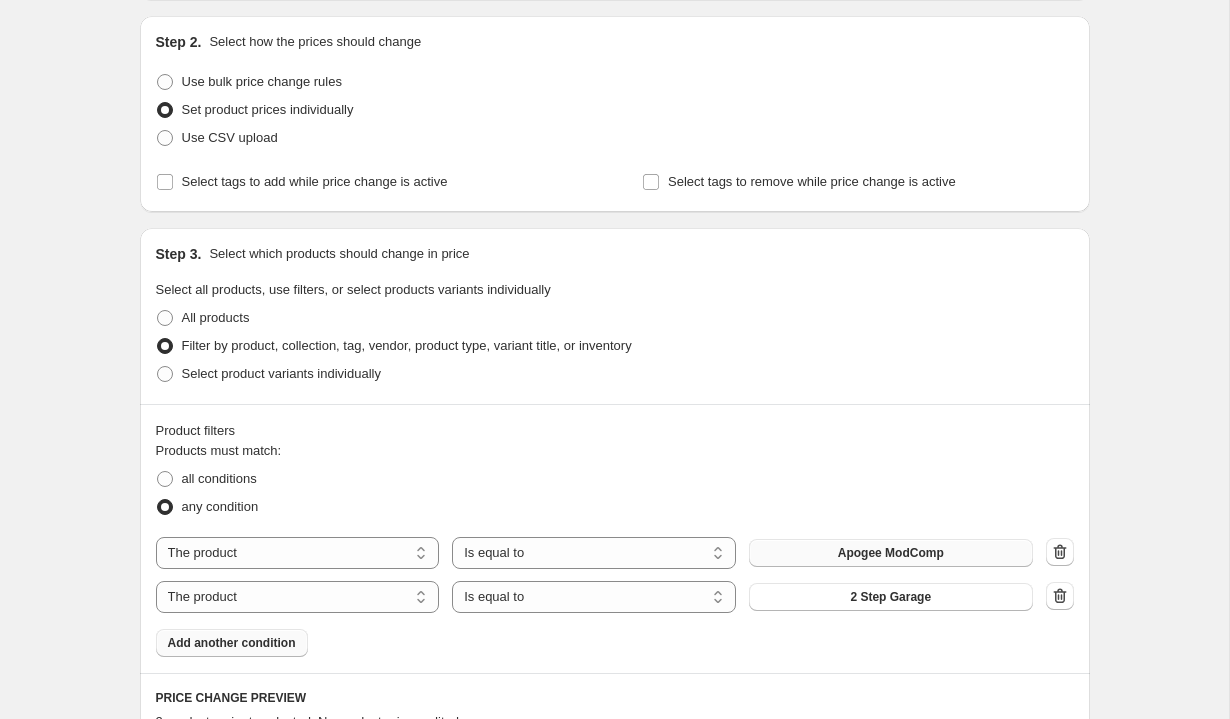 click on "Add another condition" at bounding box center [232, 643] 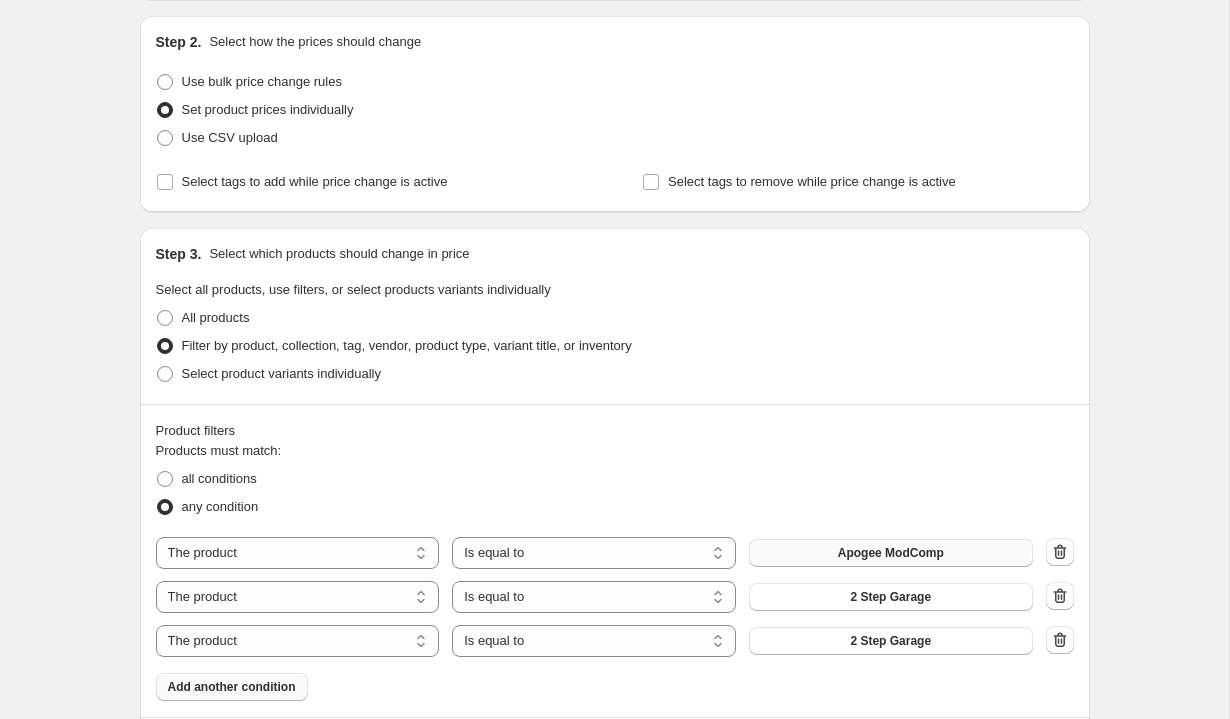 click on "2 Step Garage" at bounding box center (890, 597) 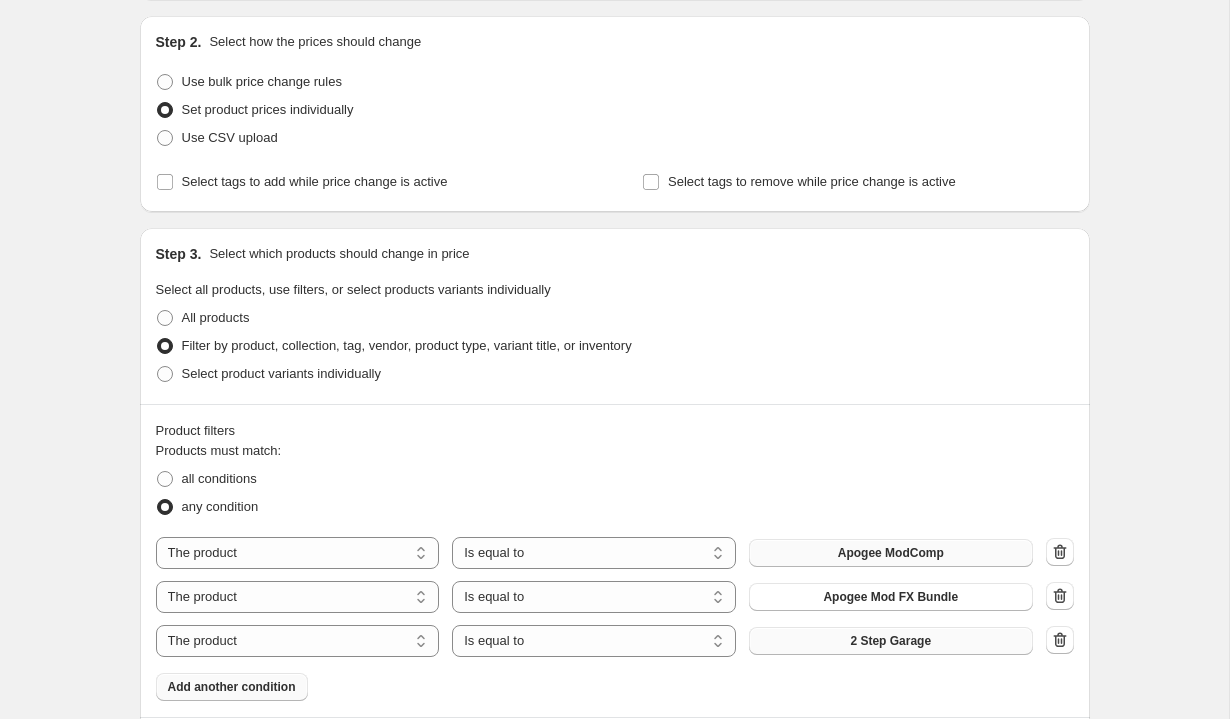 click on "2 Step Garage" at bounding box center [890, 641] 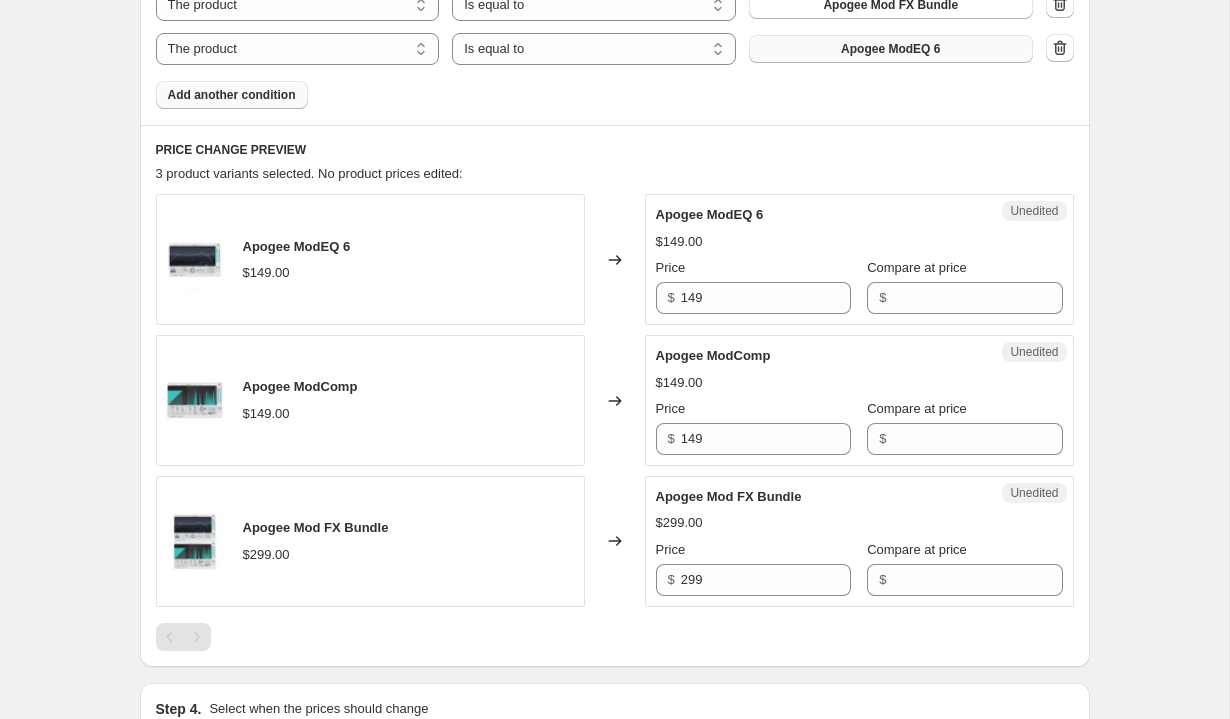 scroll, scrollTop: 831, scrollLeft: 0, axis: vertical 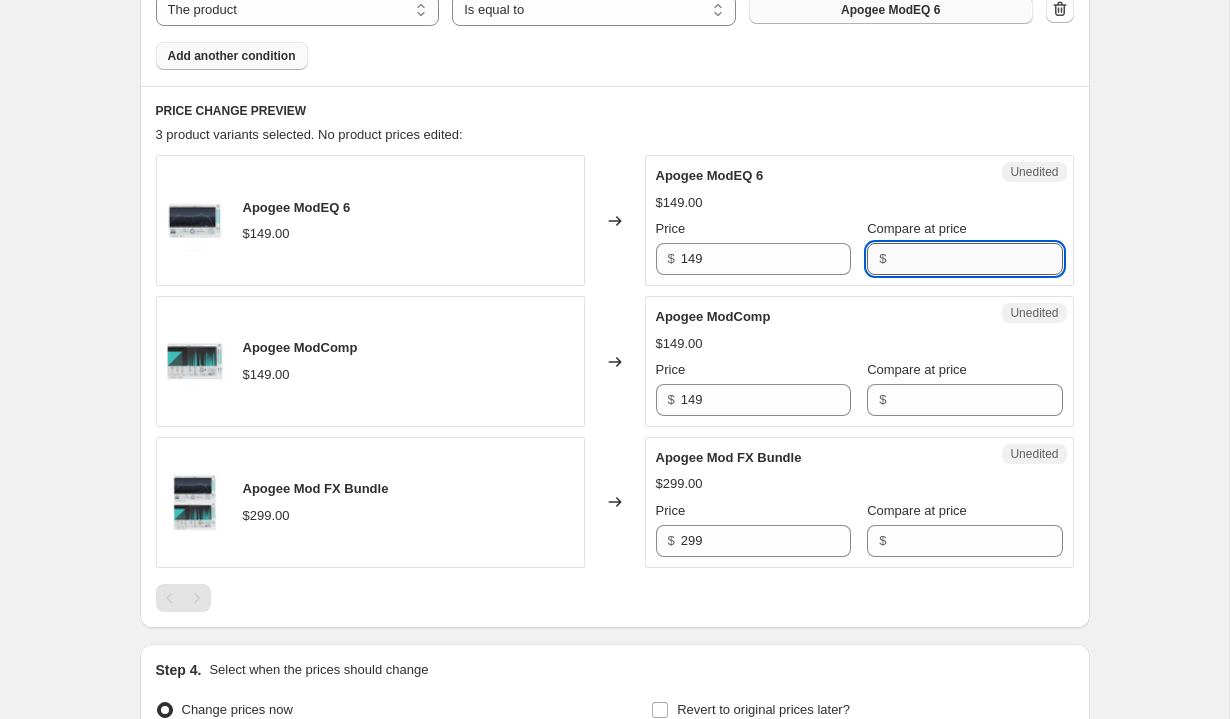 click on "Compare at price" at bounding box center (977, 259) 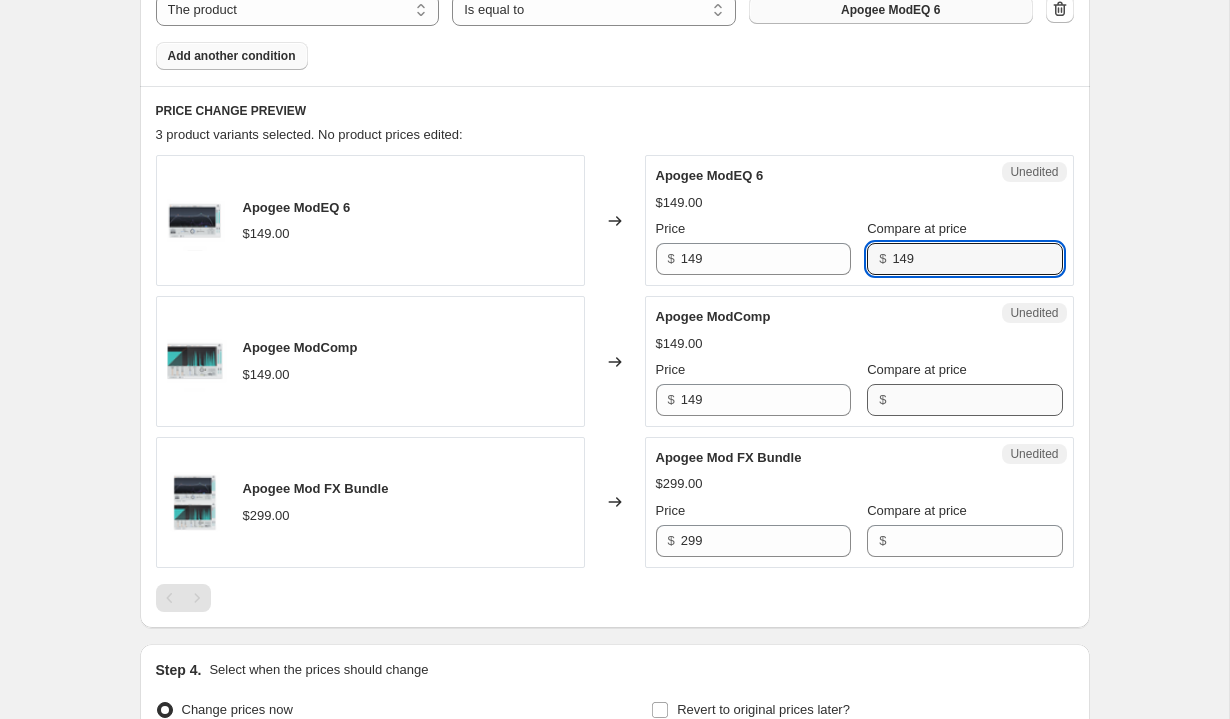 type on "149" 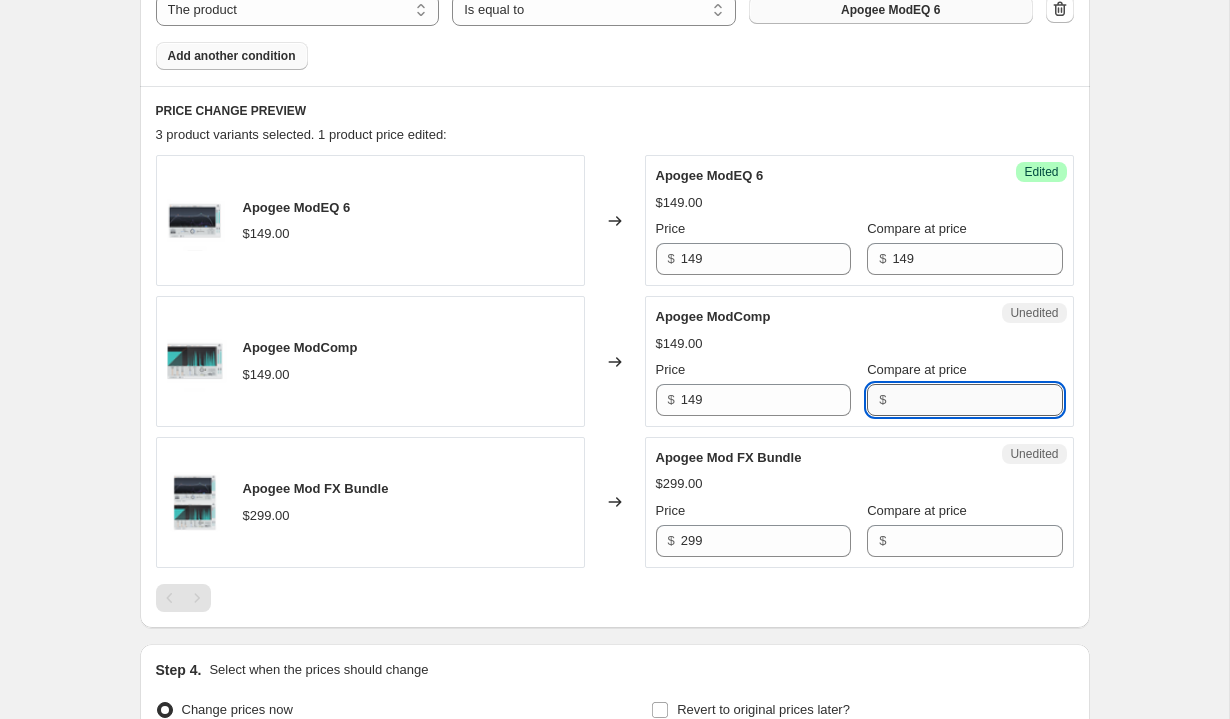 click on "Compare at price" at bounding box center [977, 400] 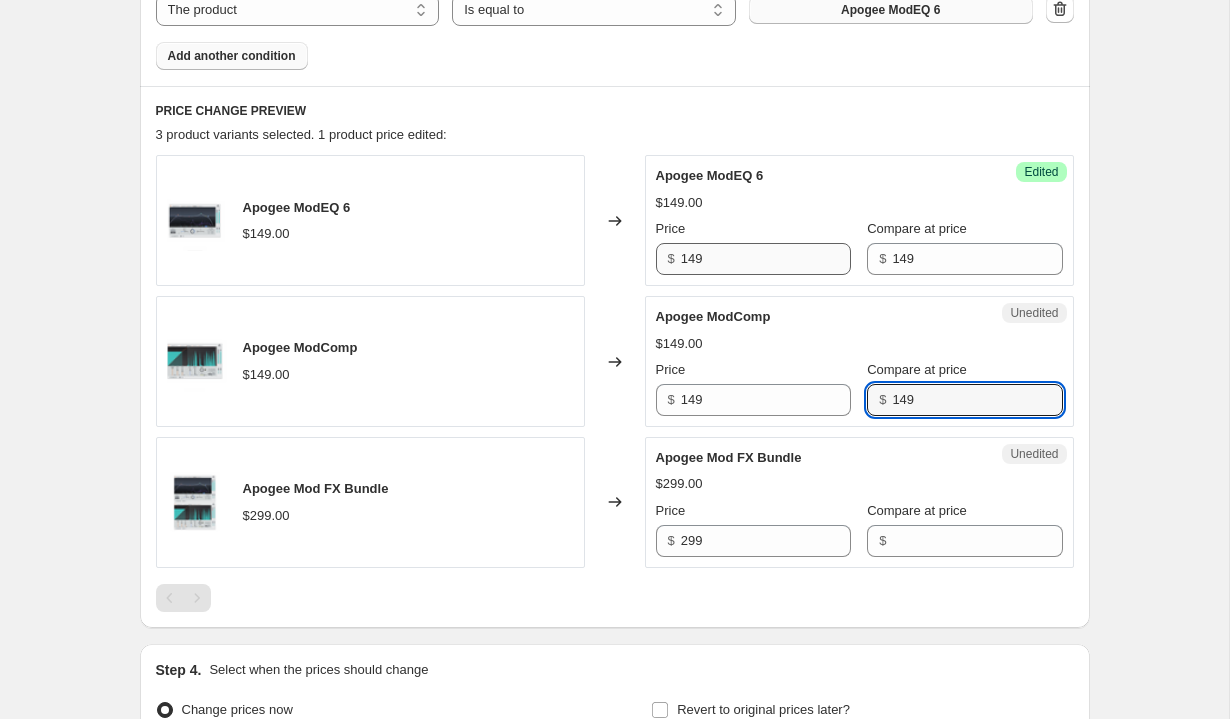 type on "149" 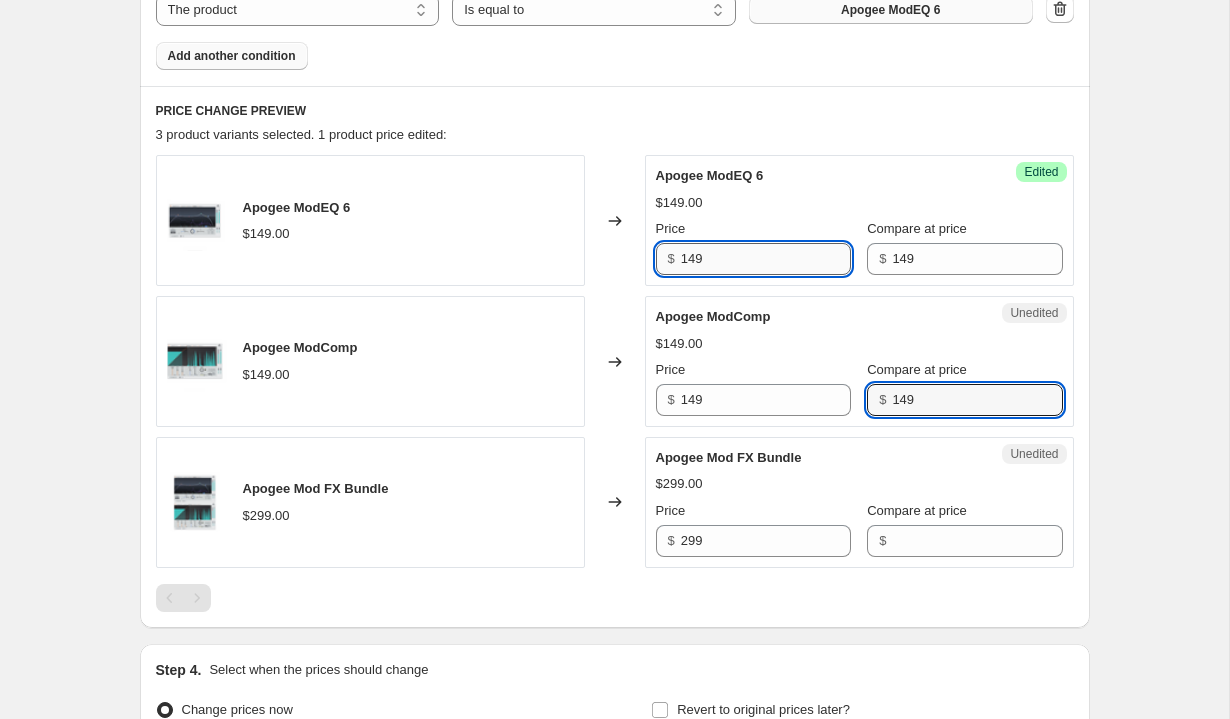 click on "149" at bounding box center [766, 259] 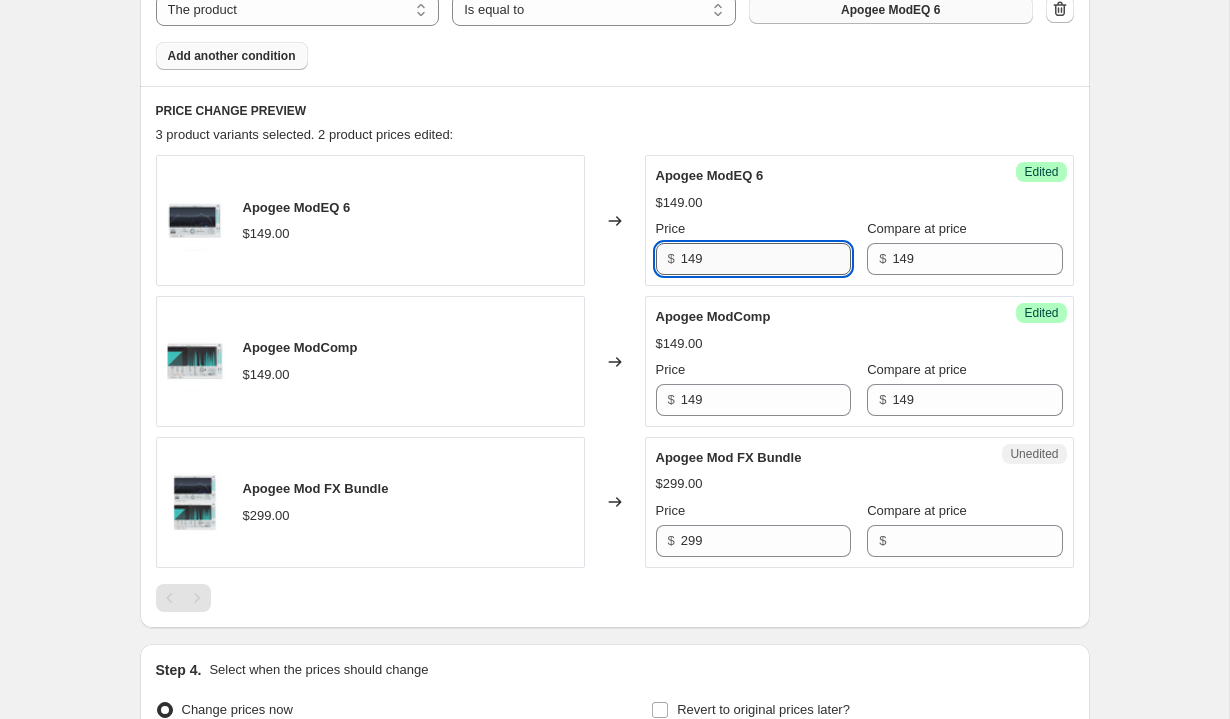 click on "149" at bounding box center (766, 259) 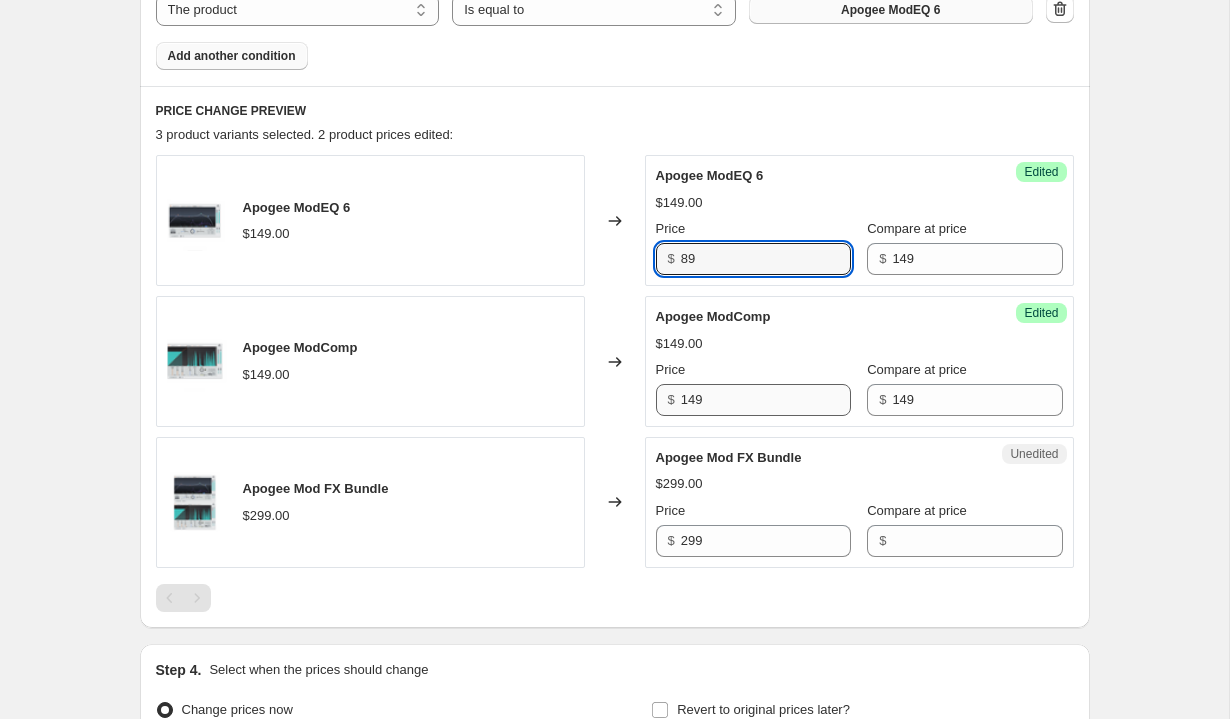 type on "89" 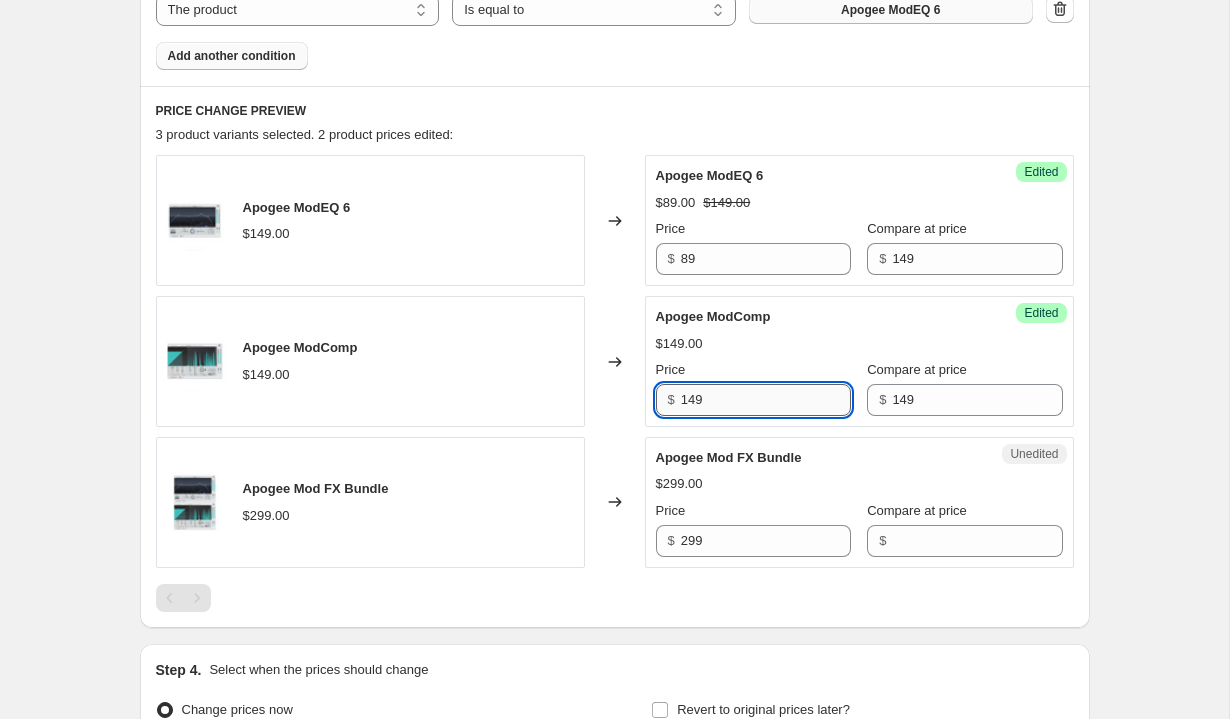 click on "149" at bounding box center [766, 400] 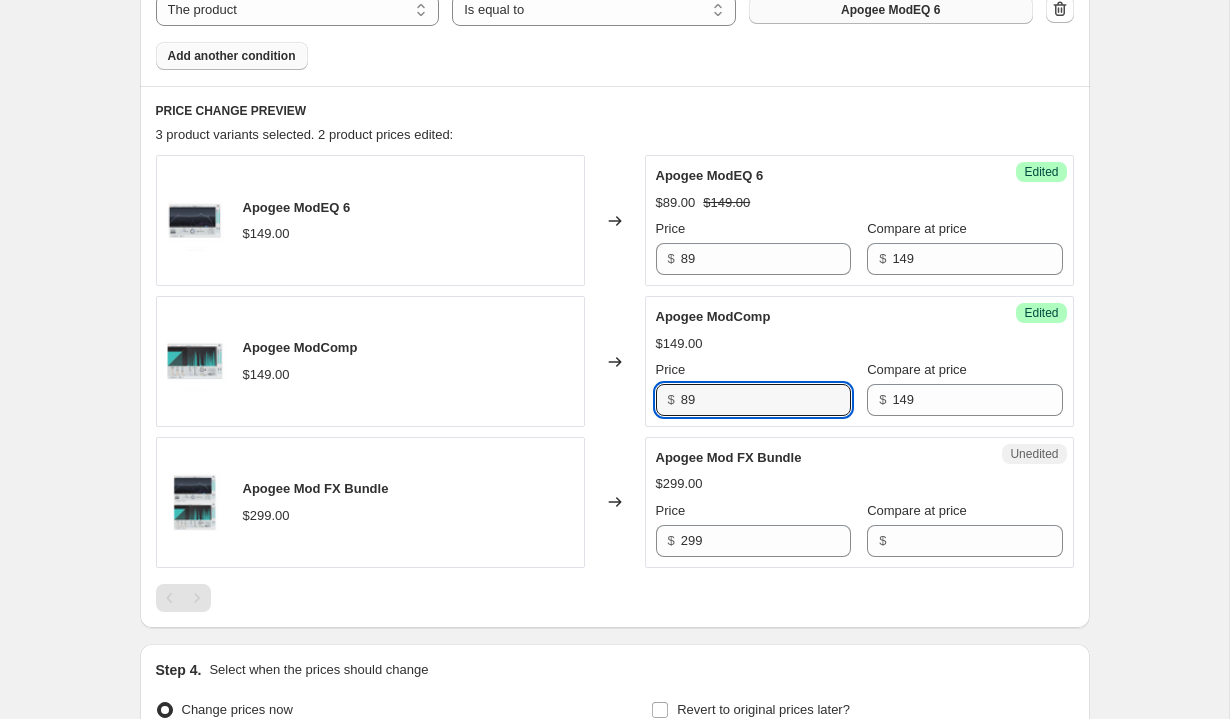 type on "89" 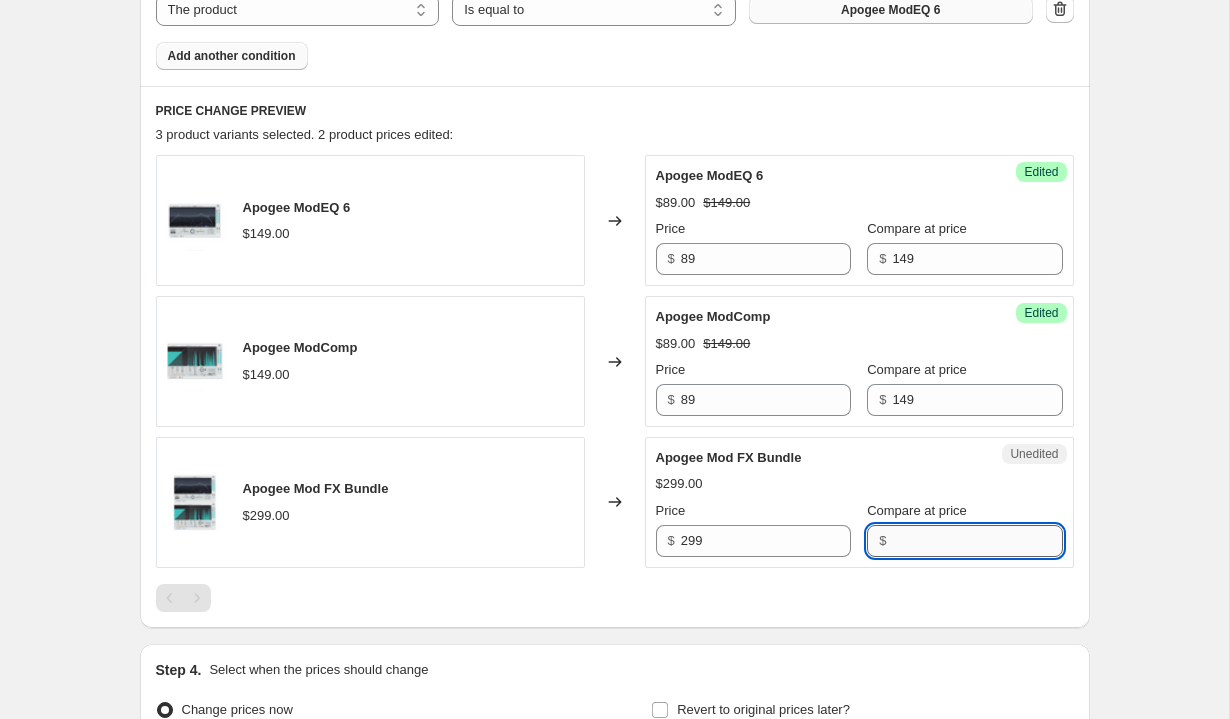 click on "Compare at price" at bounding box center [977, 541] 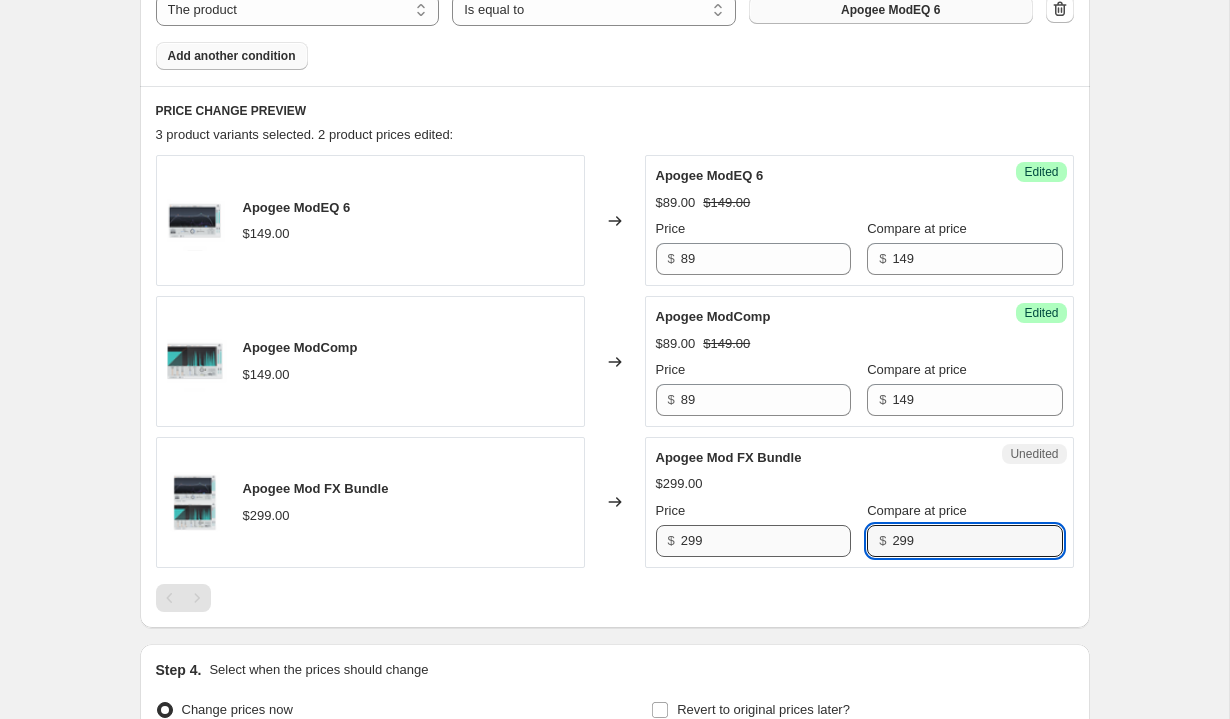 type on "299" 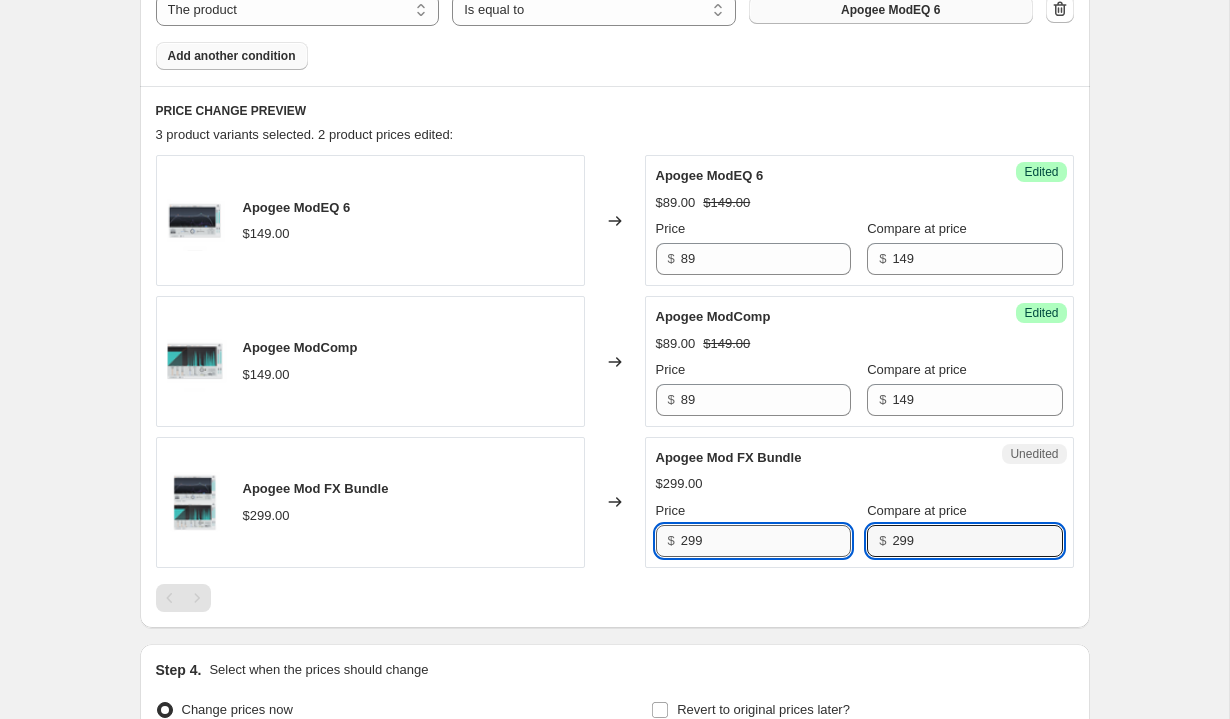 click on "299" at bounding box center (766, 541) 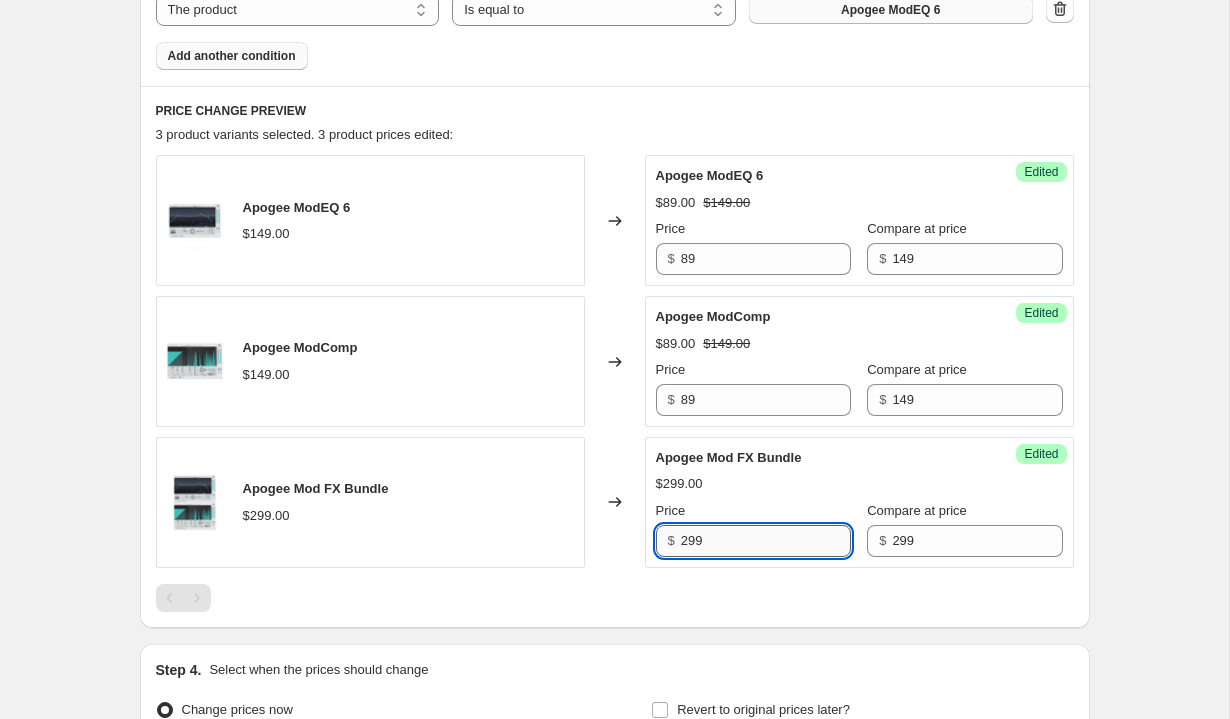 click on "299" at bounding box center (766, 541) 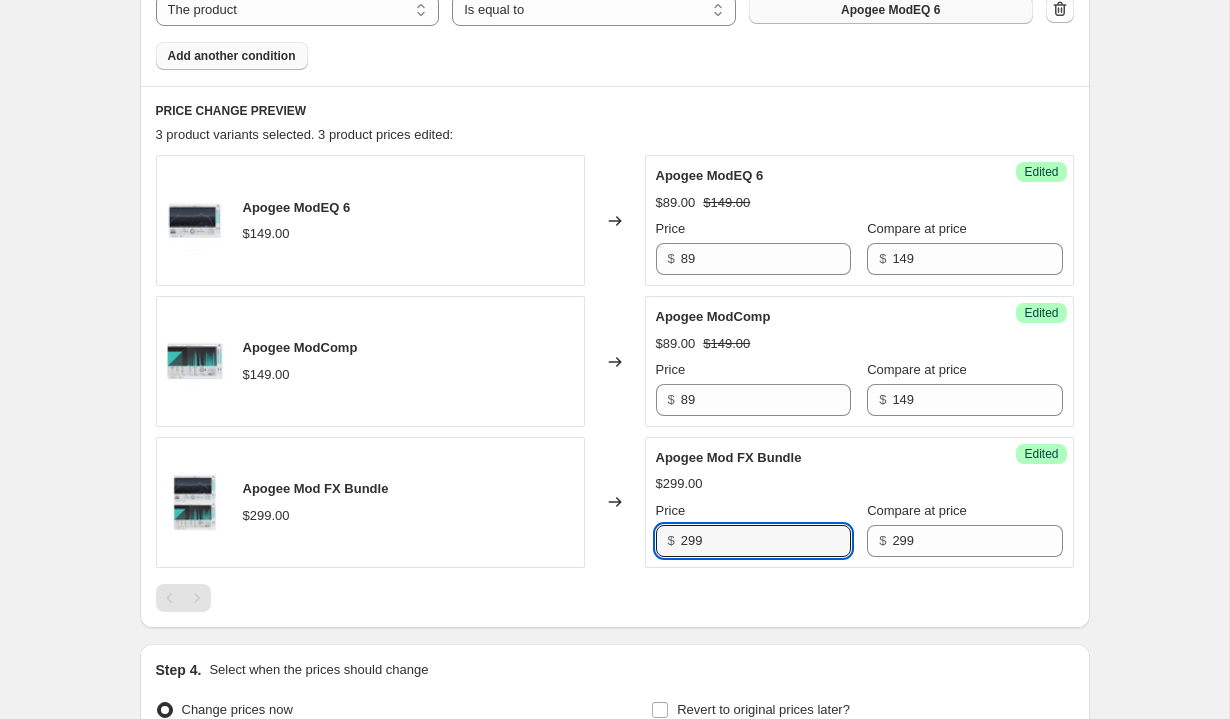 click at bounding box center (615, 598) 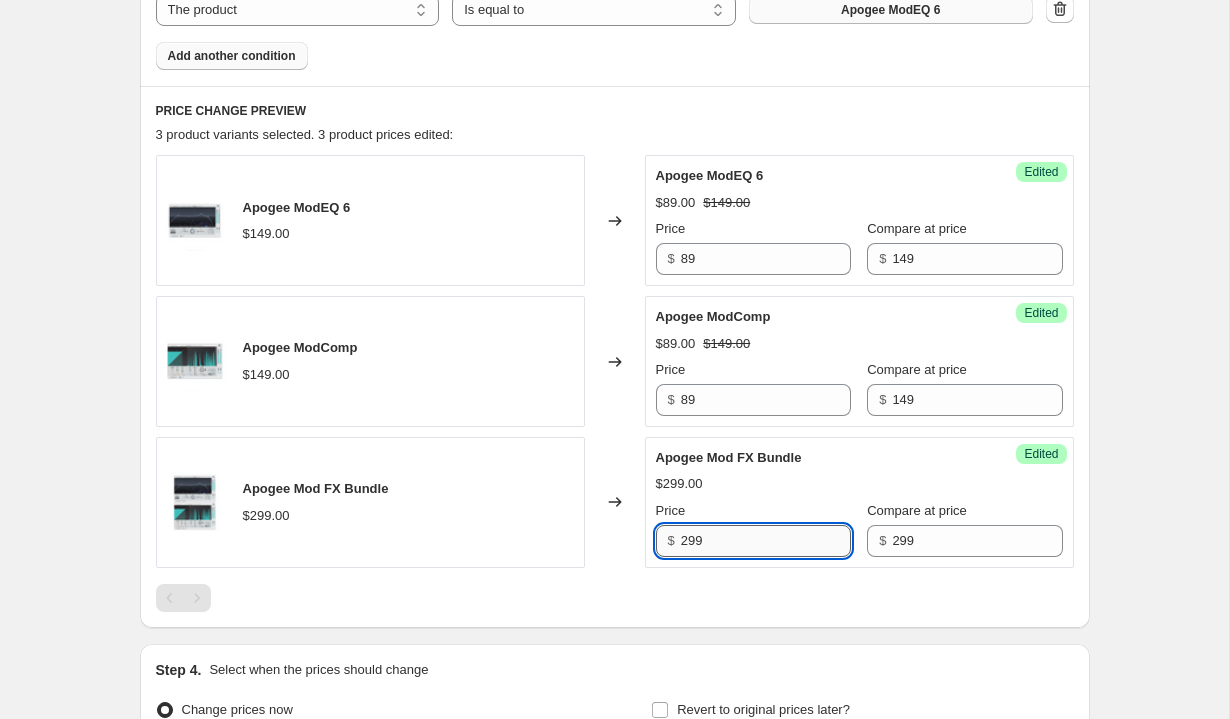 click on "299" at bounding box center [766, 541] 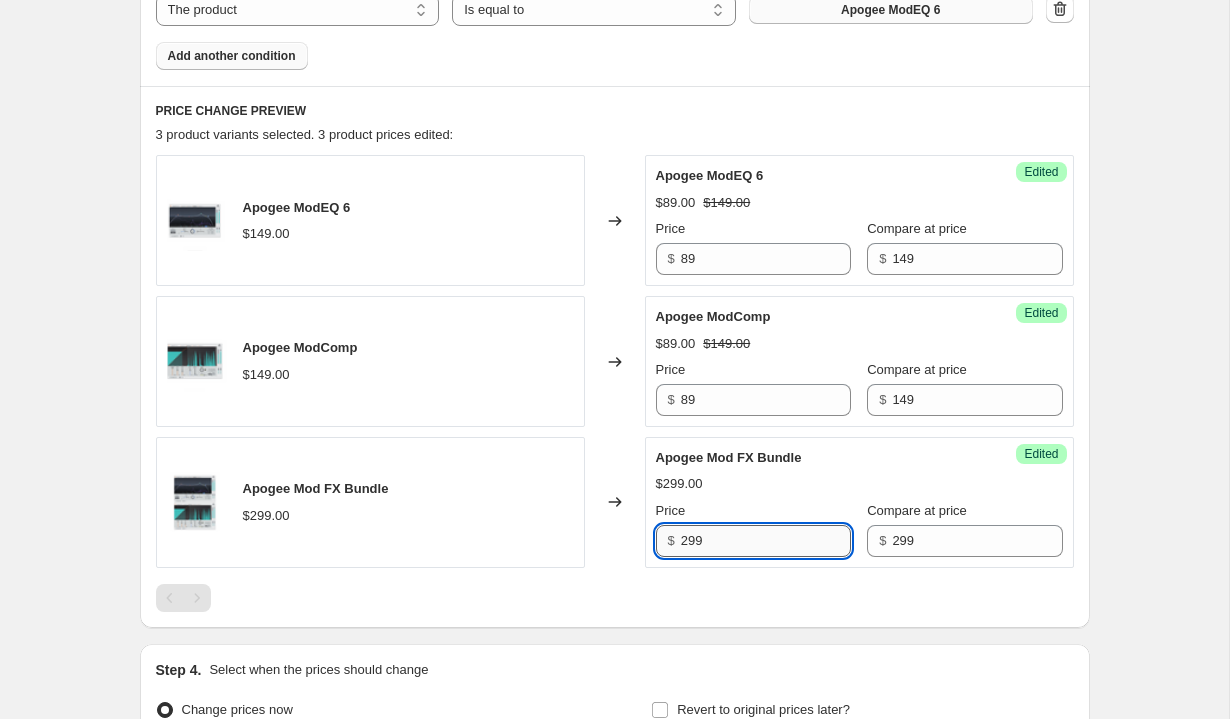 click on "299" at bounding box center [766, 541] 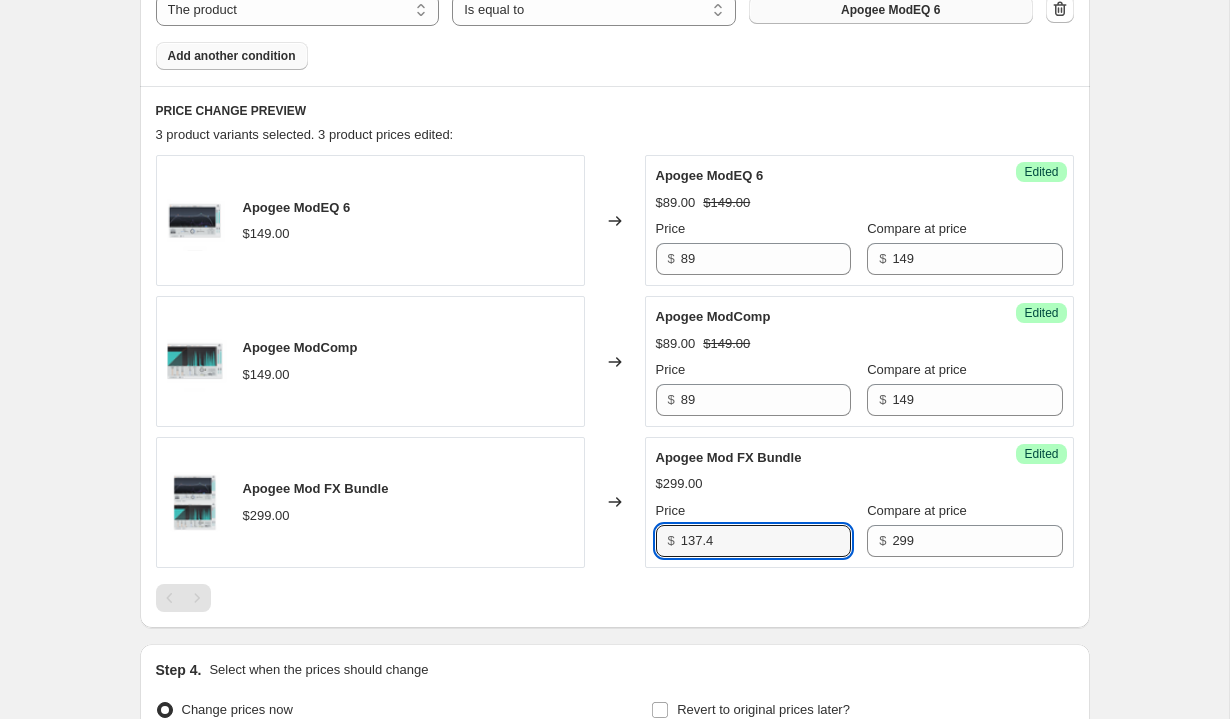 type on "137.4" 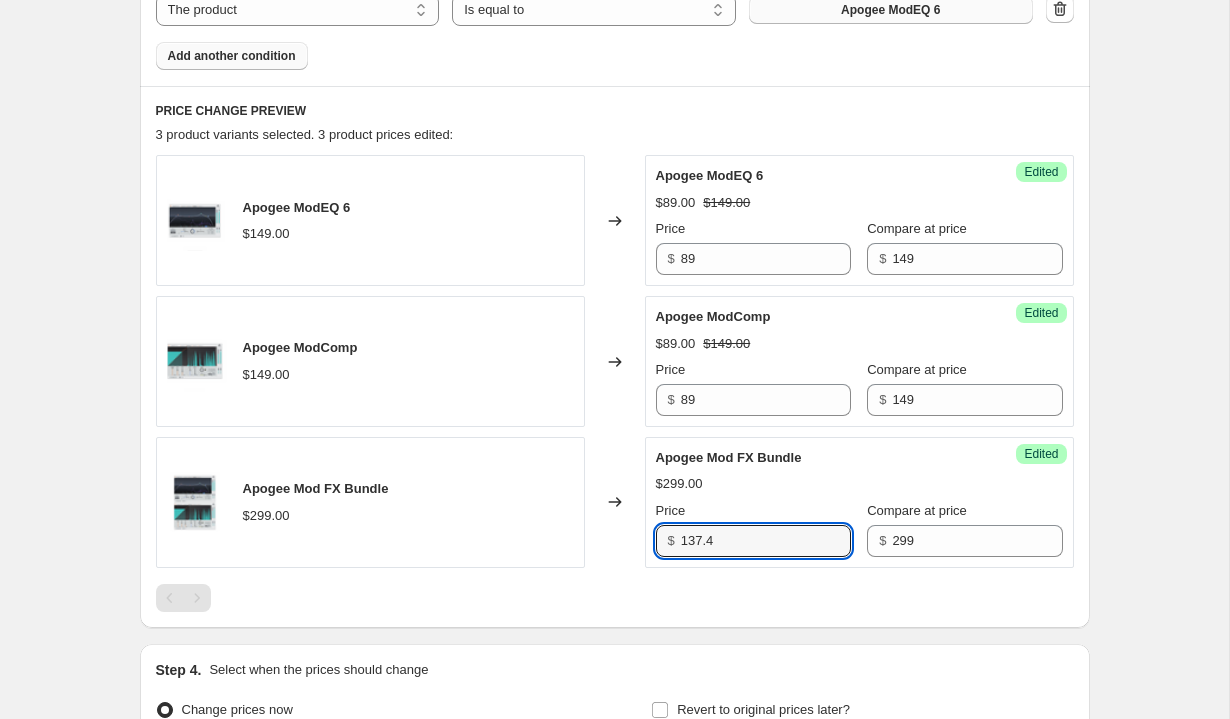 click on "Step 1. Optionally give your price change job a title (eg "March 30% off sale on boots") [DATE], [TIME] Price change job This title is just for internal use, customers won't see it Step 2. Select how the prices should change Use bulk price change rules Set product prices individually Use CSV upload Select tags to add while price change is active Select tags to remove while price change is active Step 3. Select which products should change in price Select all products, use filters, or select products variants individually All products Filter by product, collection, tag, vendor, product type, variant title, or inventory Select product variants individually Product filters Products must match: all conditions any condition The product The product's collection The product's tag Price" at bounding box center (607, 22) 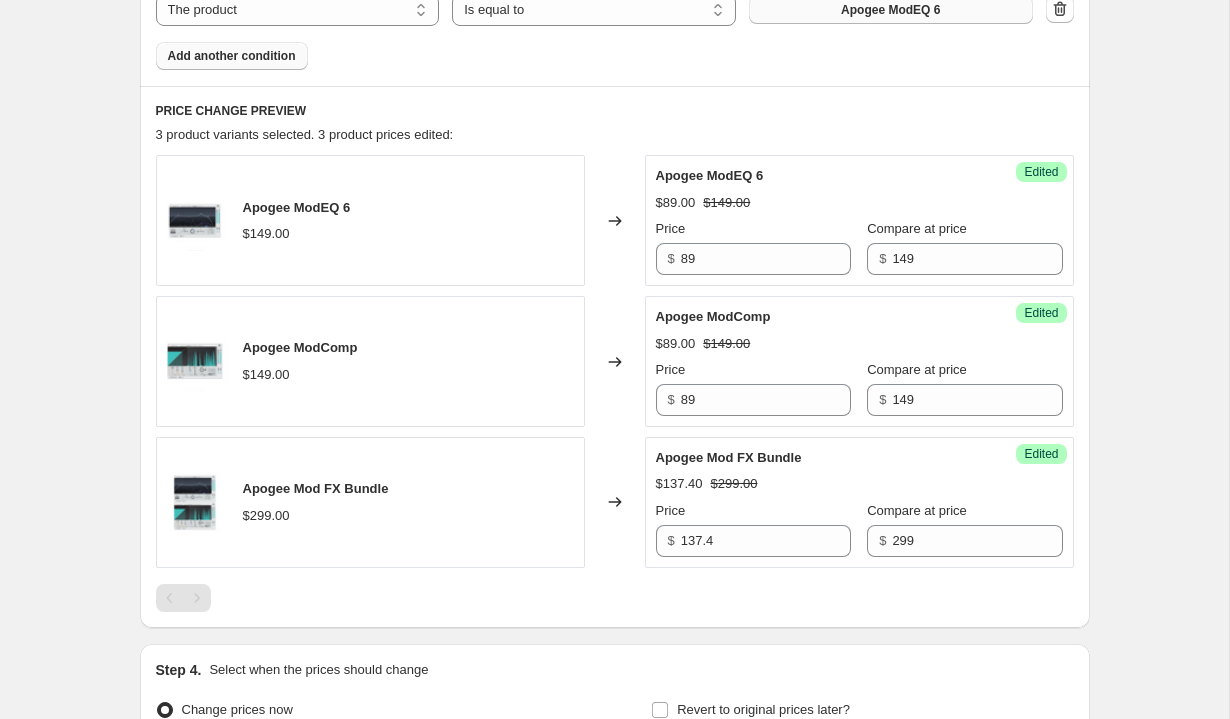 scroll, scrollTop: 1050, scrollLeft: 0, axis: vertical 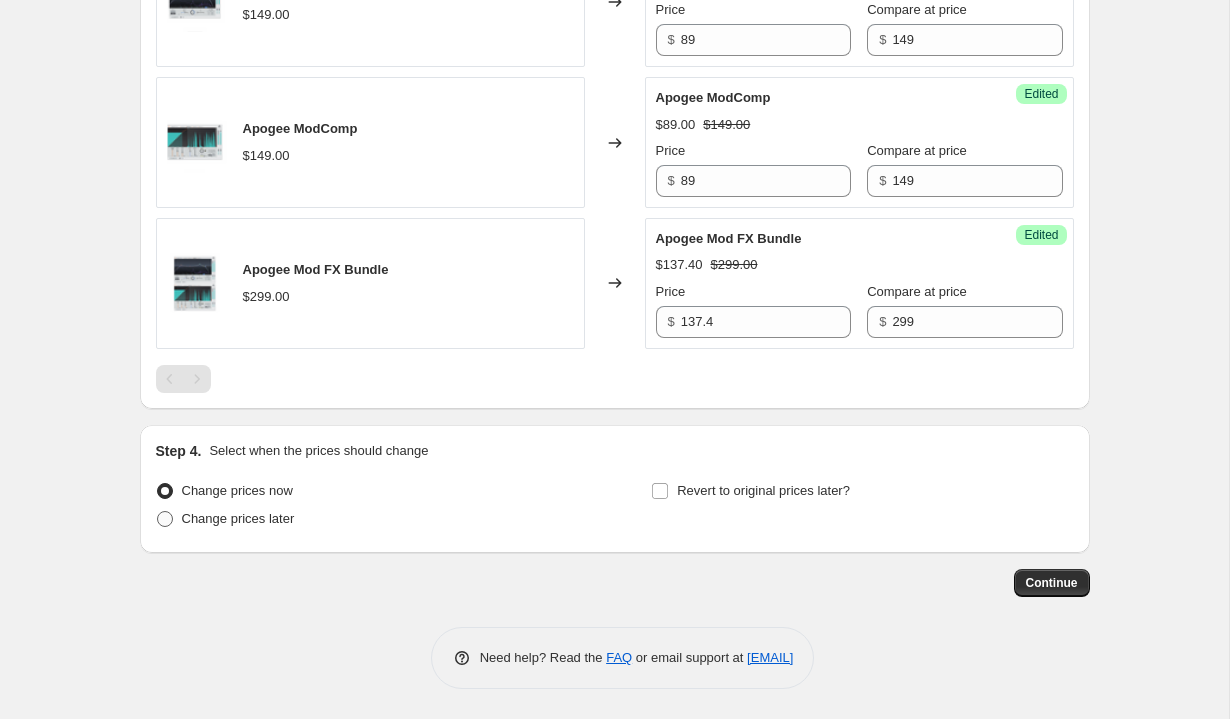 click on "Change prices later" at bounding box center [238, 518] 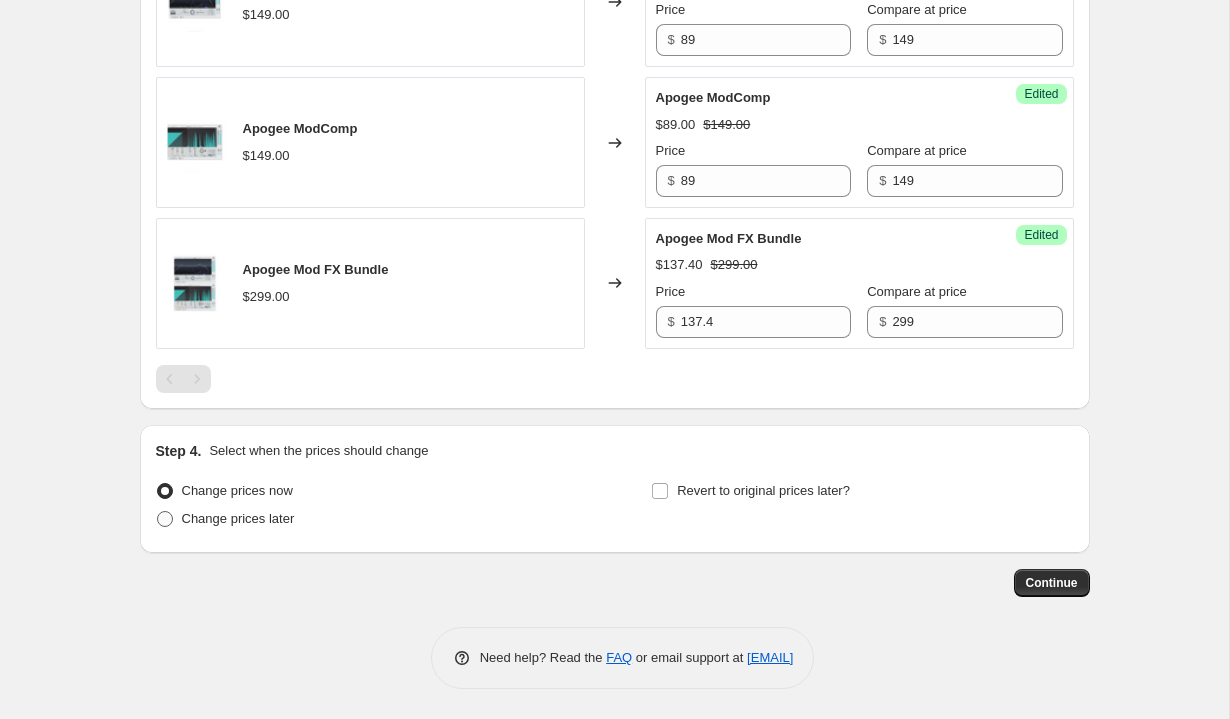 click on "Change prices later" at bounding box center [157, 511] 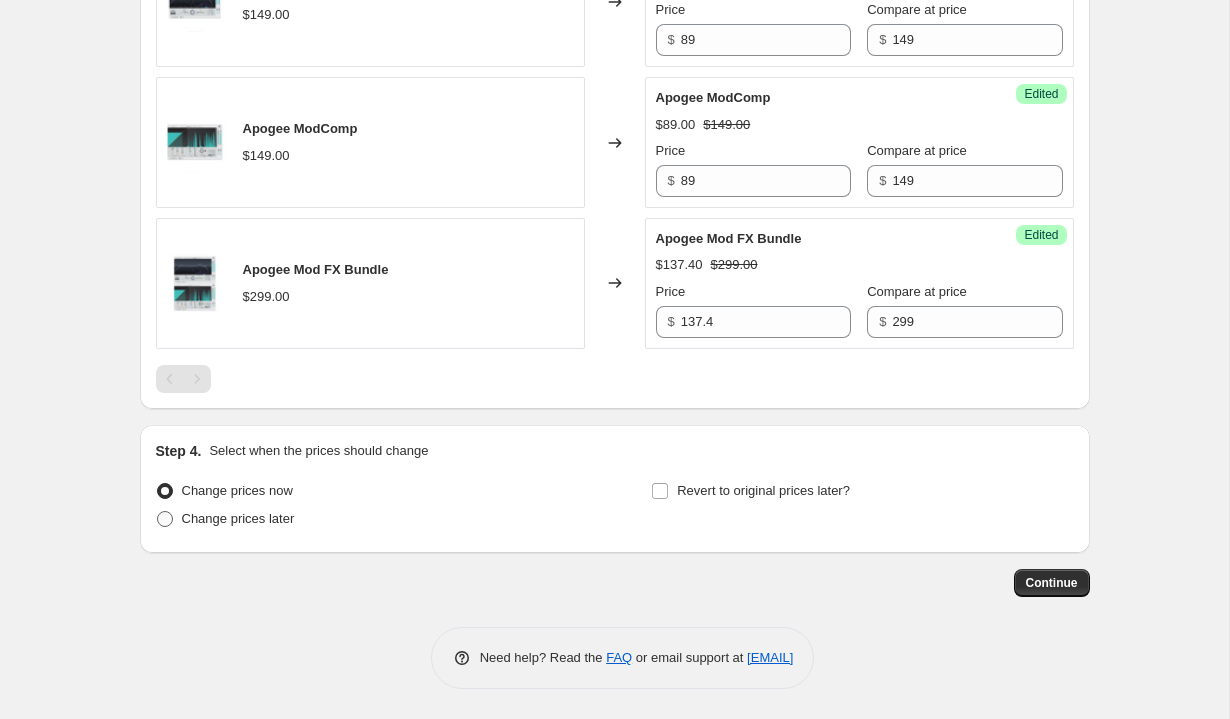 radio on "true" 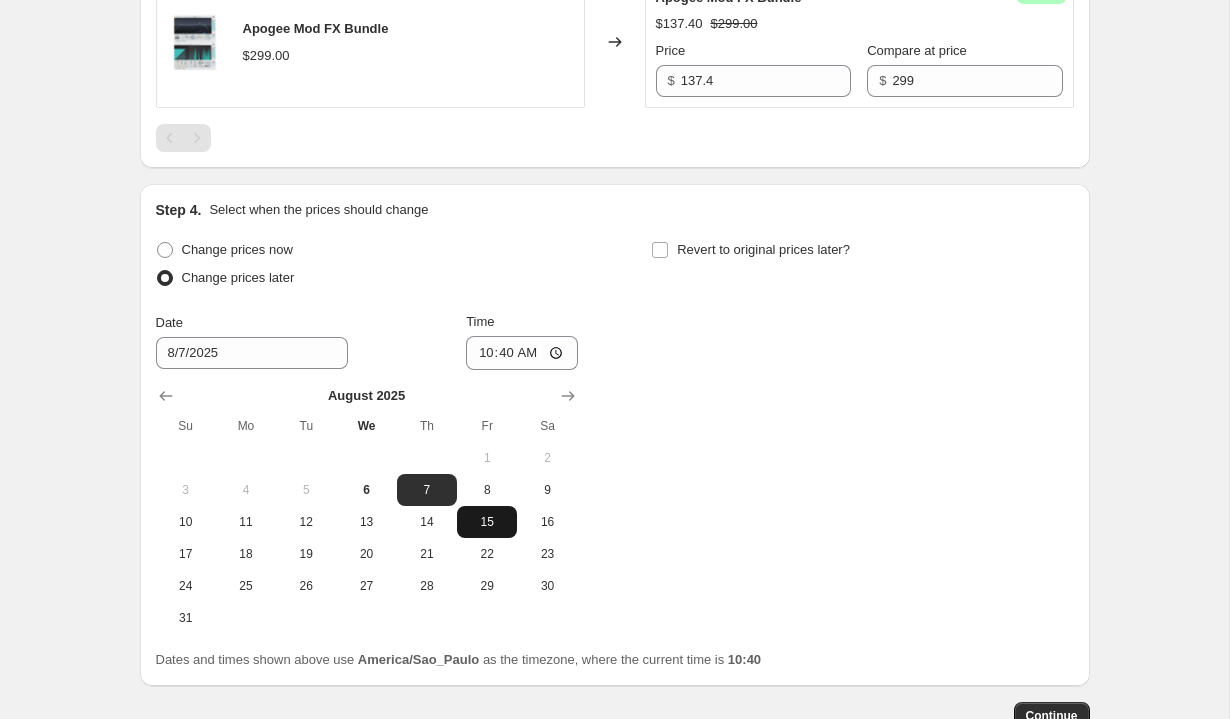 scroll, scrollTop: 1295, scrollLeft: 0, axis: vertical 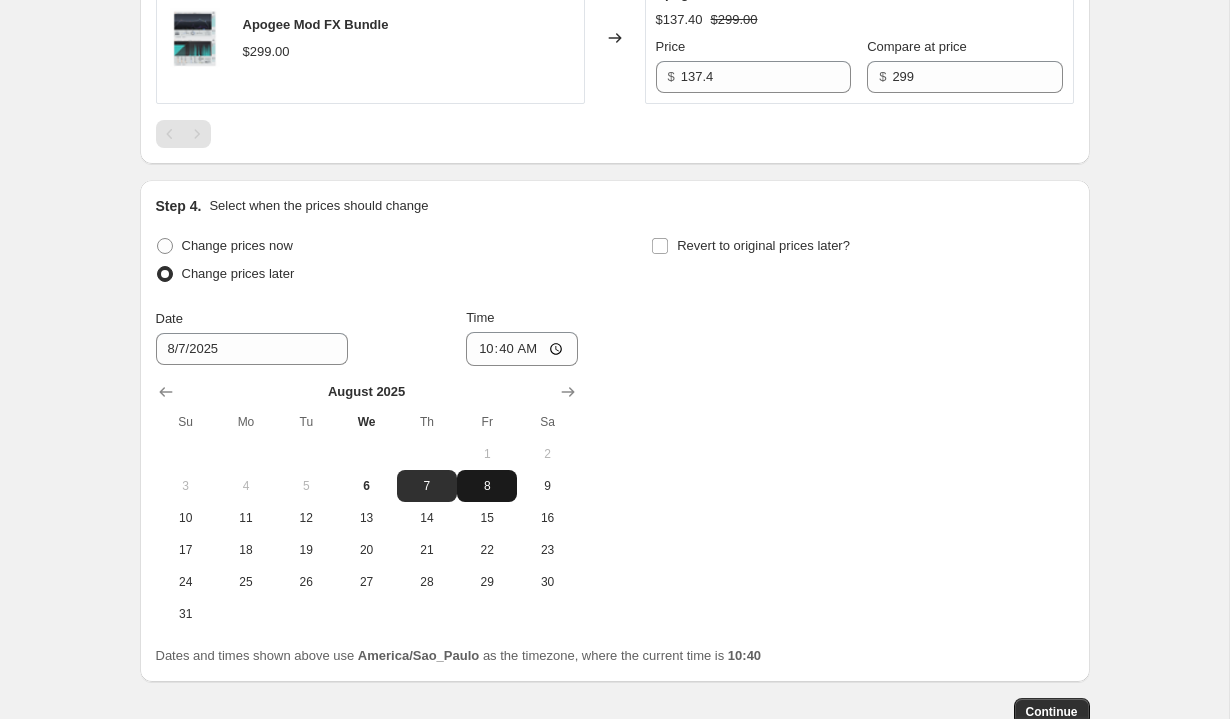 click on "8" at bounding box center [487, 486] 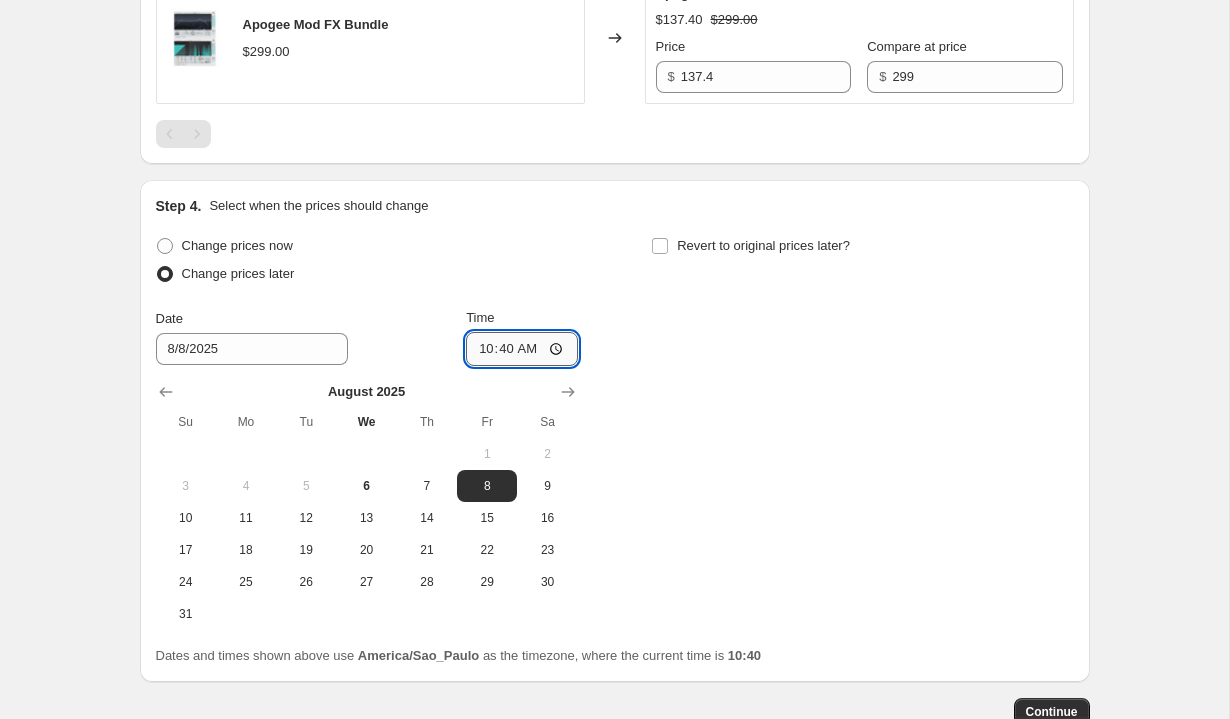 click on "10:40" at bounding box center [522, 349] 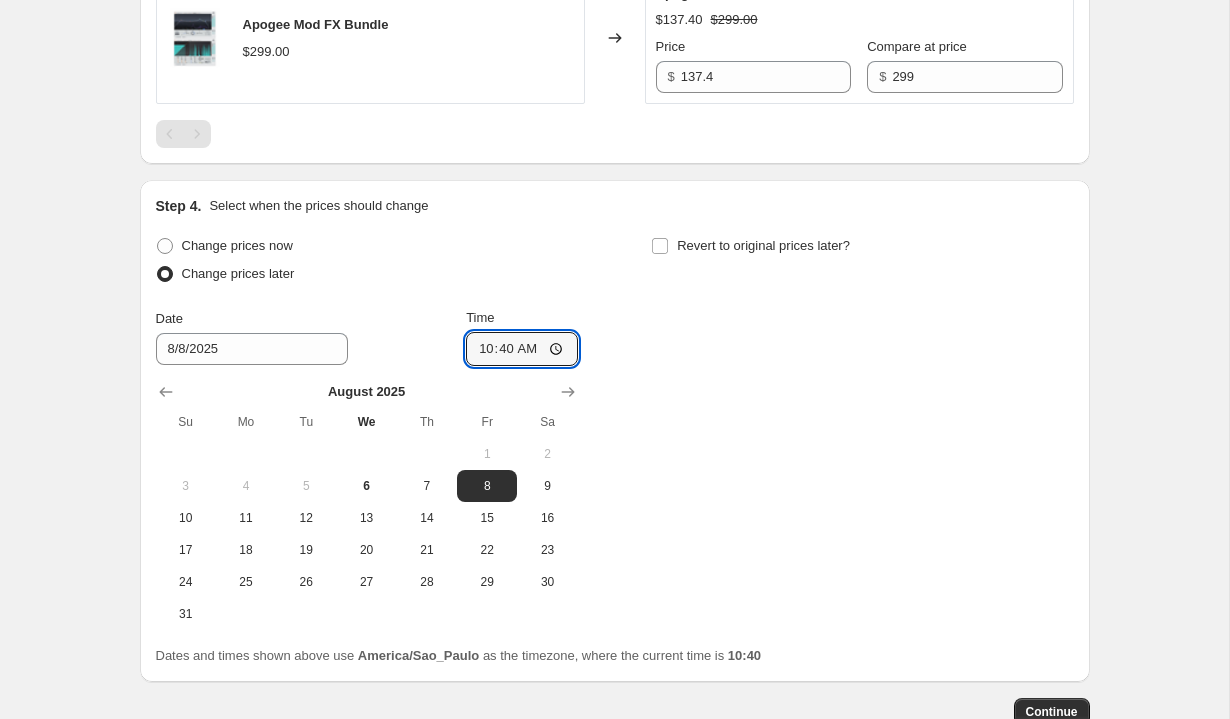 type on "[TIME]" 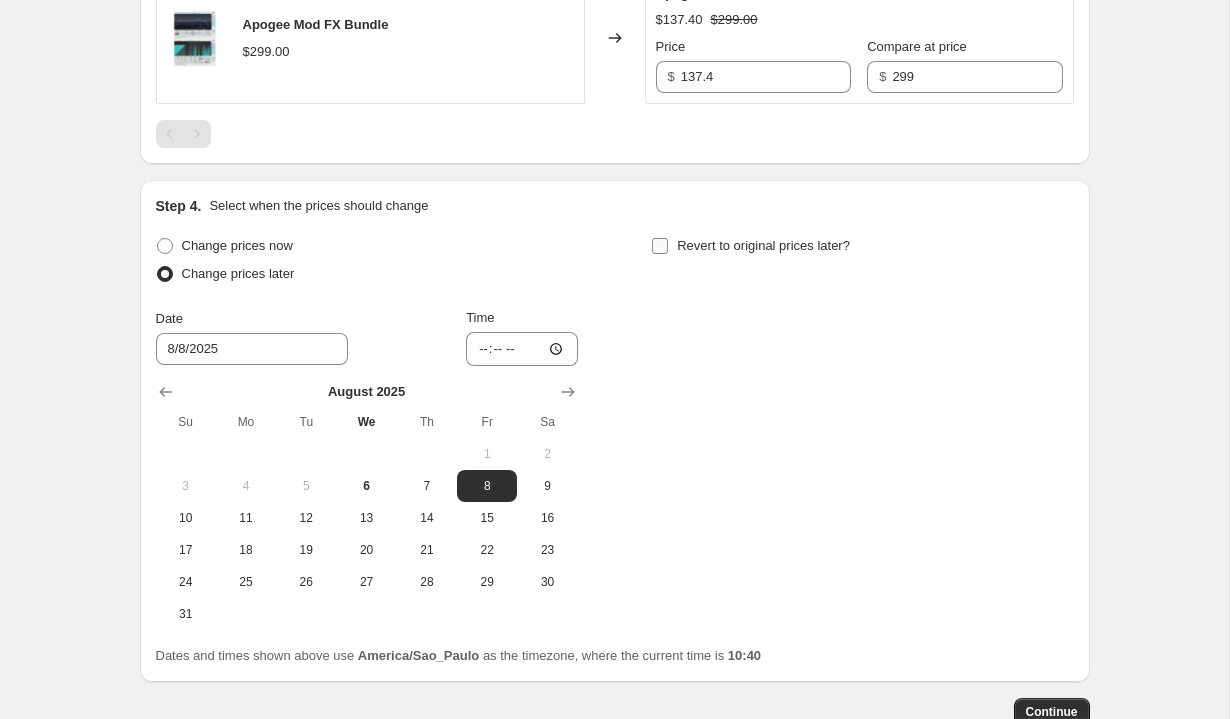 click on "Revert to original prices later?" at bounding box center [750, 246] 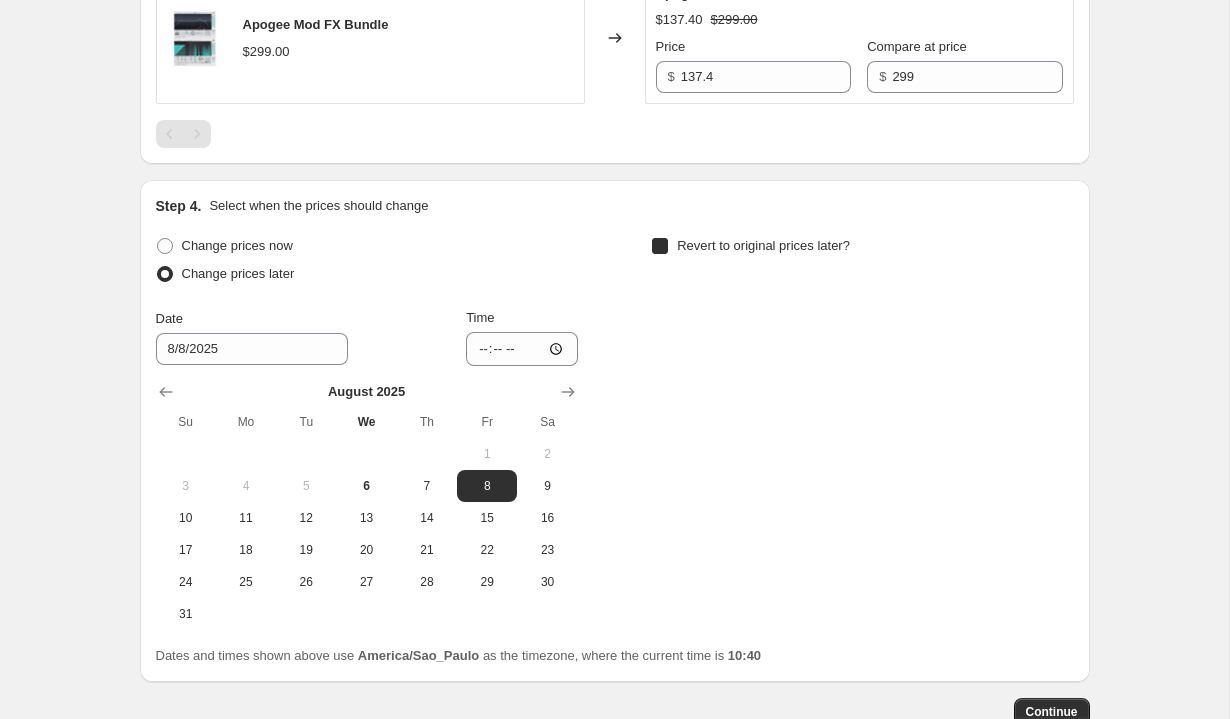 checkbox on "true" 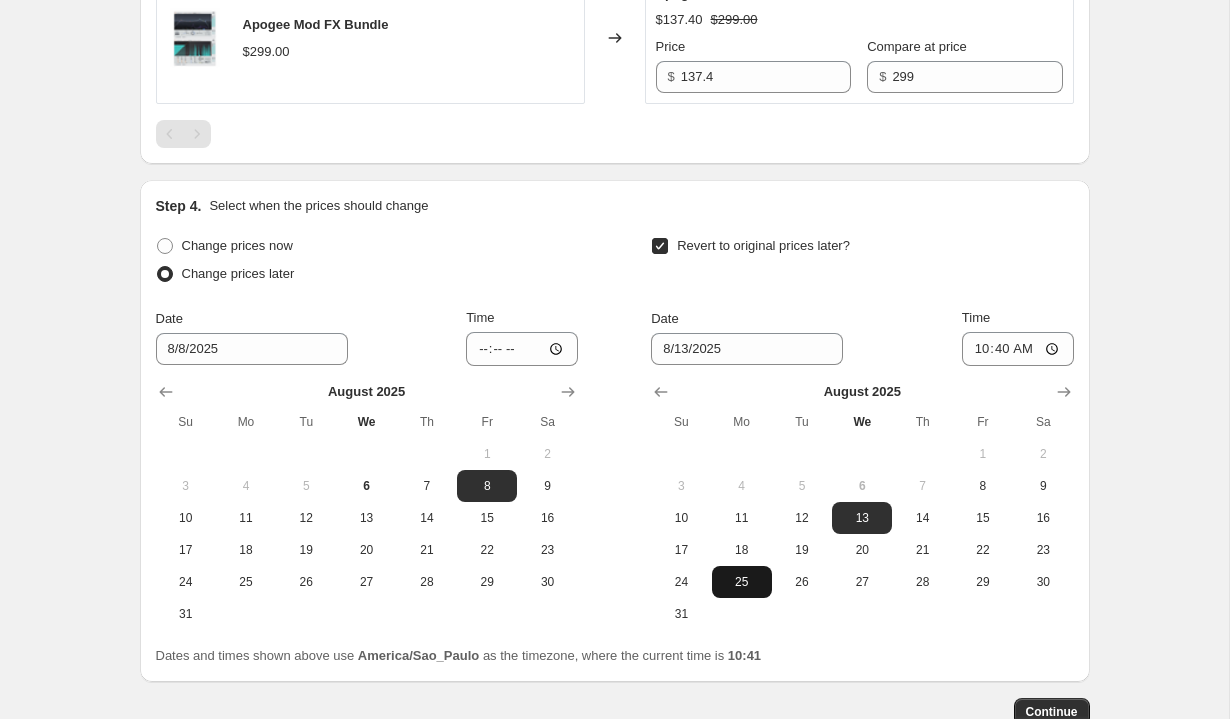 click on "25" at bounding box center (742, 582) 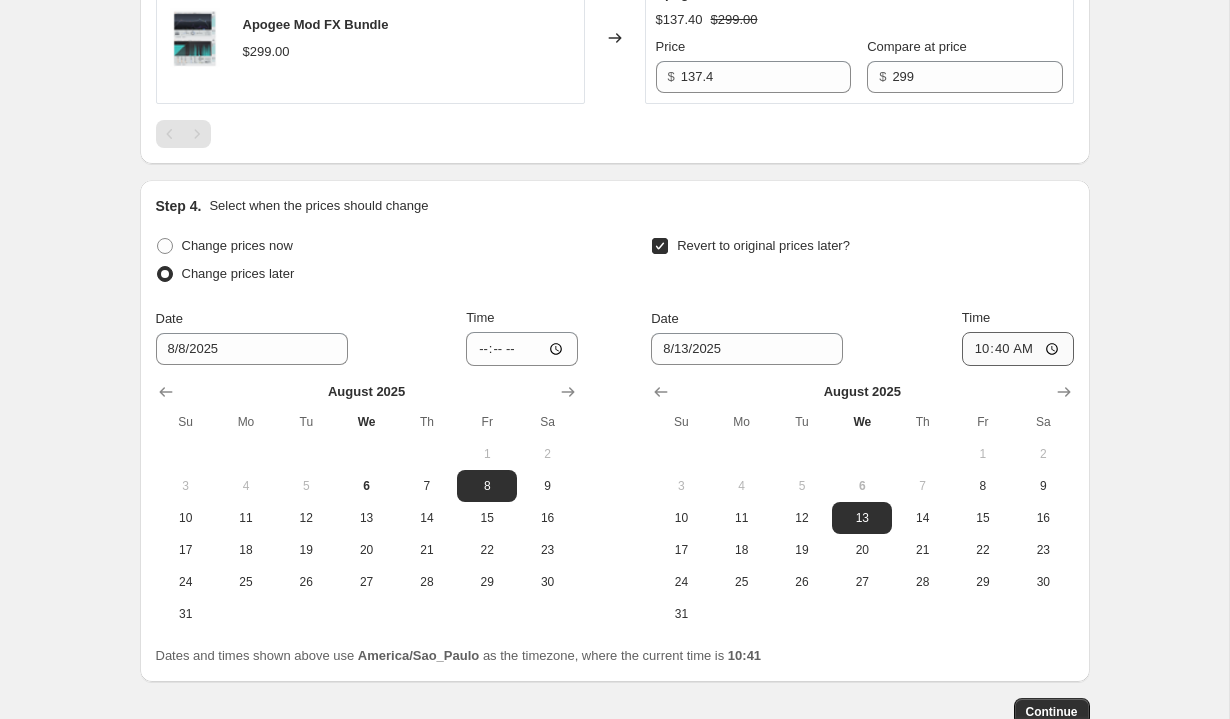type on "8/25/2025" 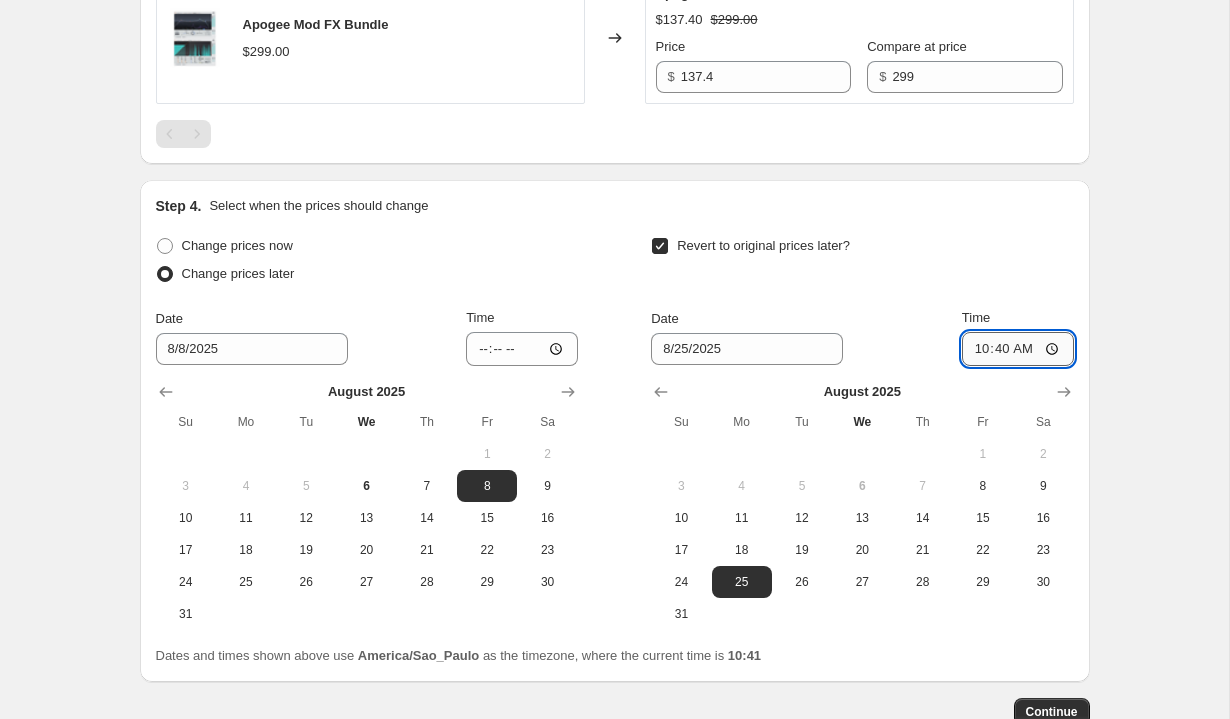click on "10:40" at bounding box center [1018, 349] 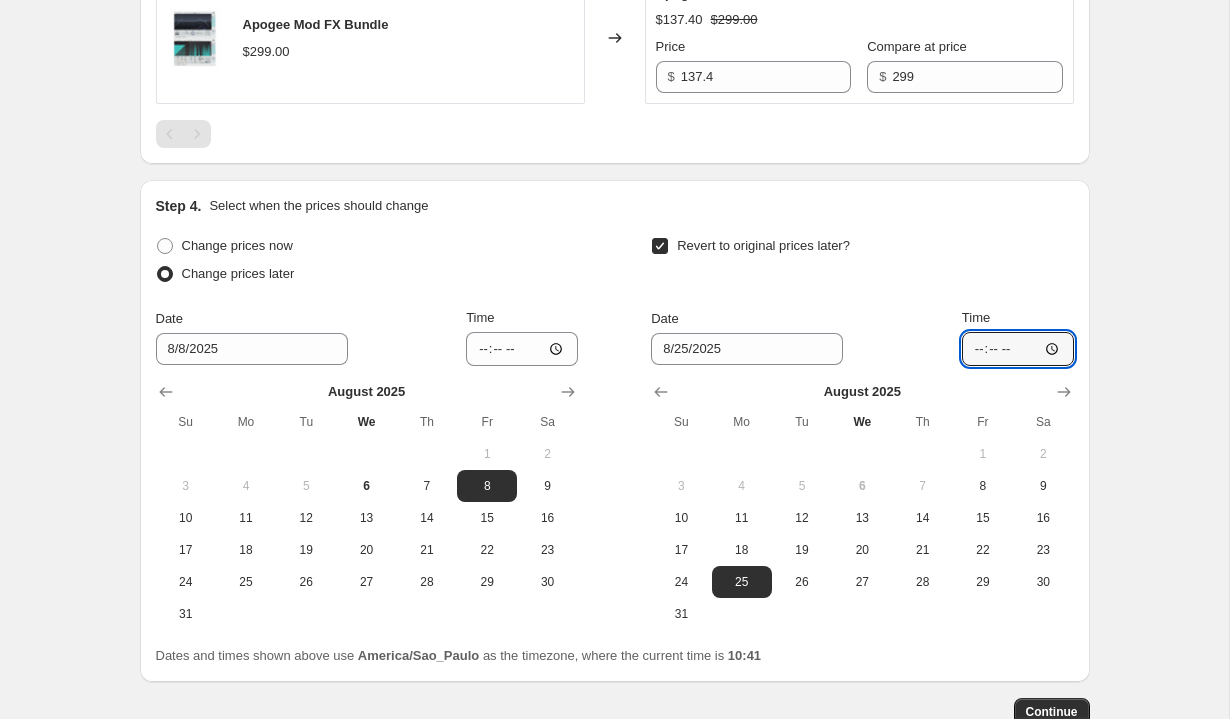 click on "[TIME]" at bounding box center (1018, 349) 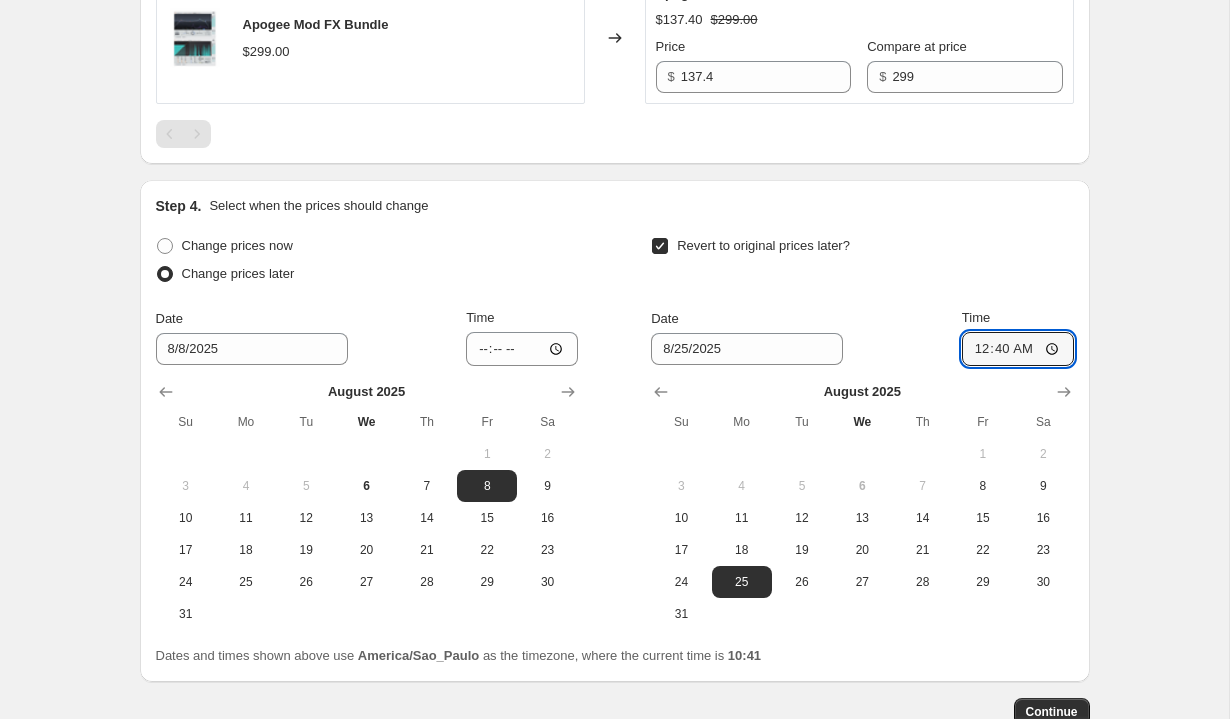 type on "[TIME]" 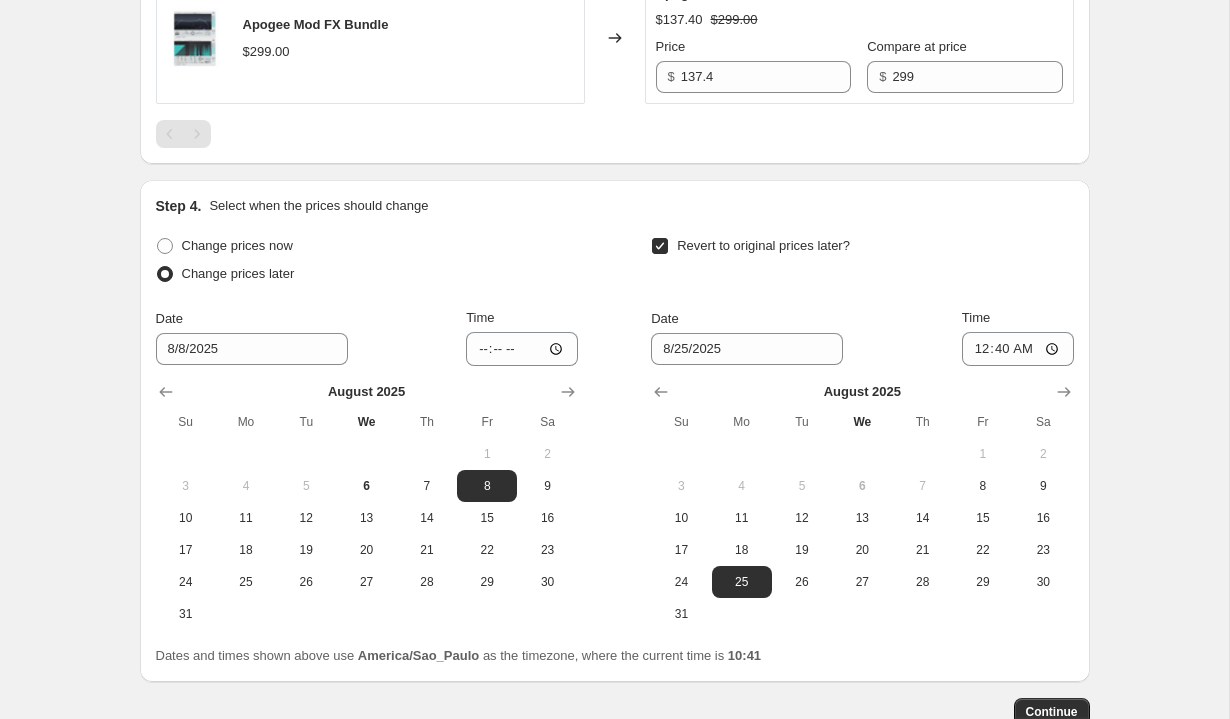 scroll, scrollTop: 1424, scrollLeft: 0, axis: vertical 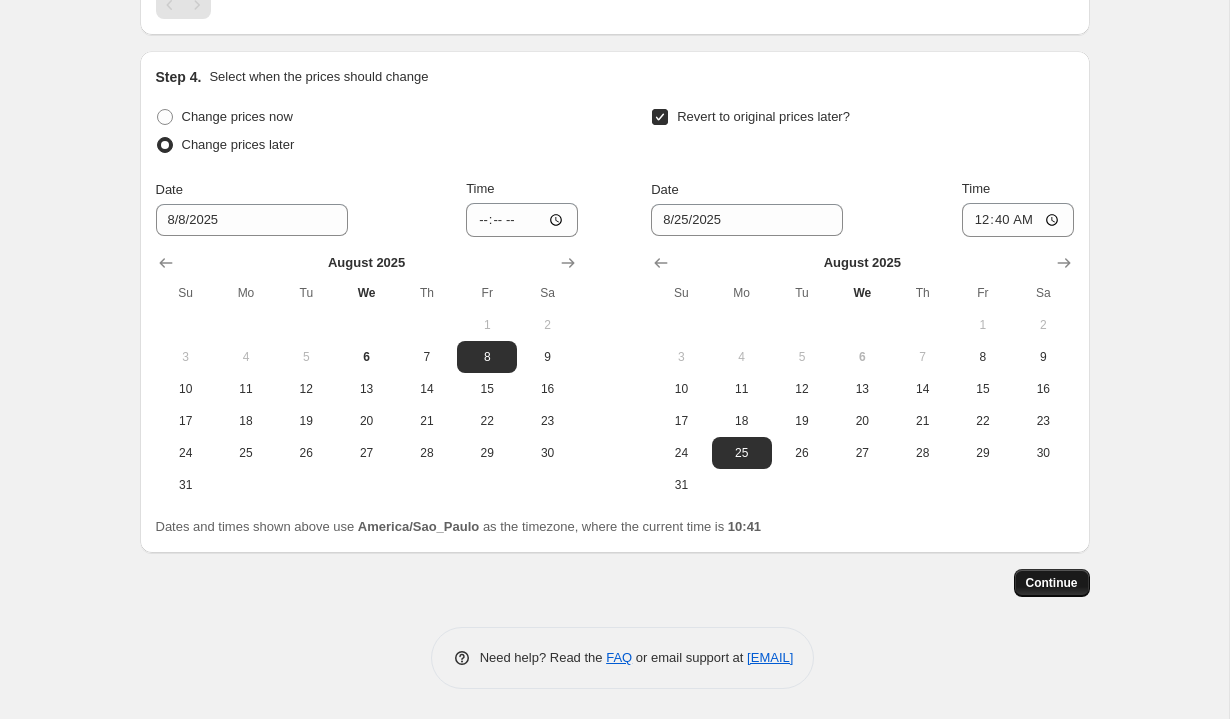 click on "Continue" at bounding box center [1052, 583] 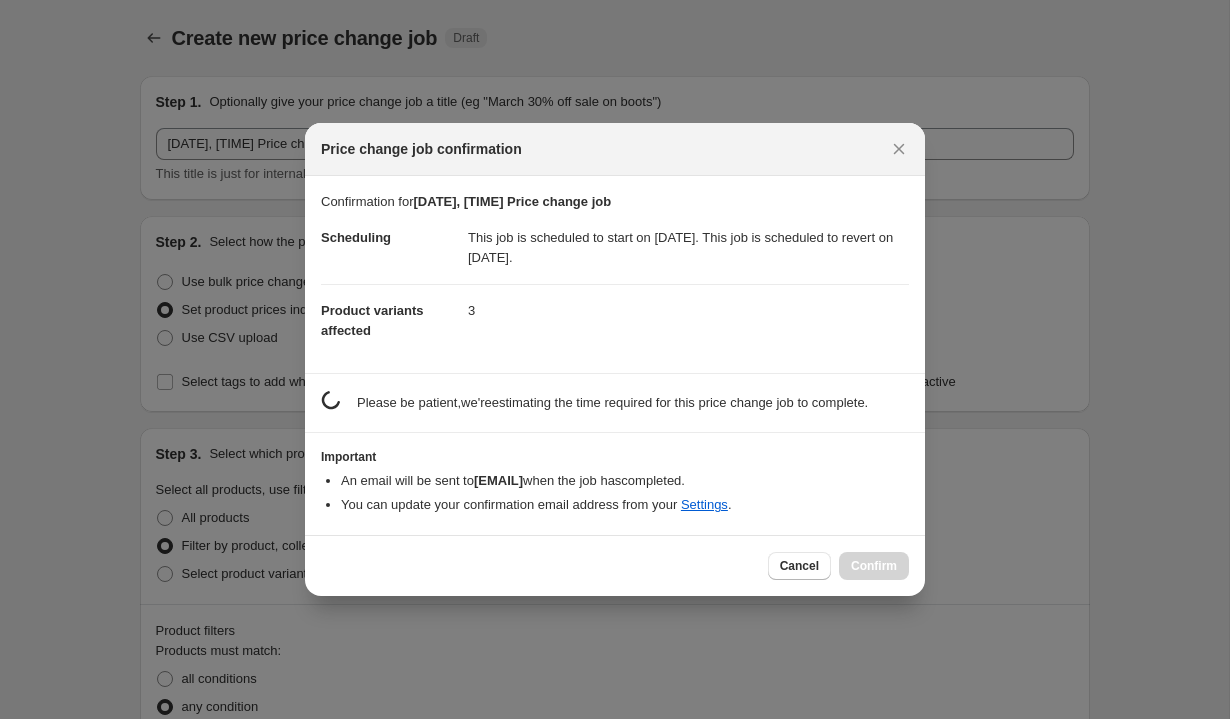 scroll, scrollTop: 0, scrollLeft: 0, axis: both 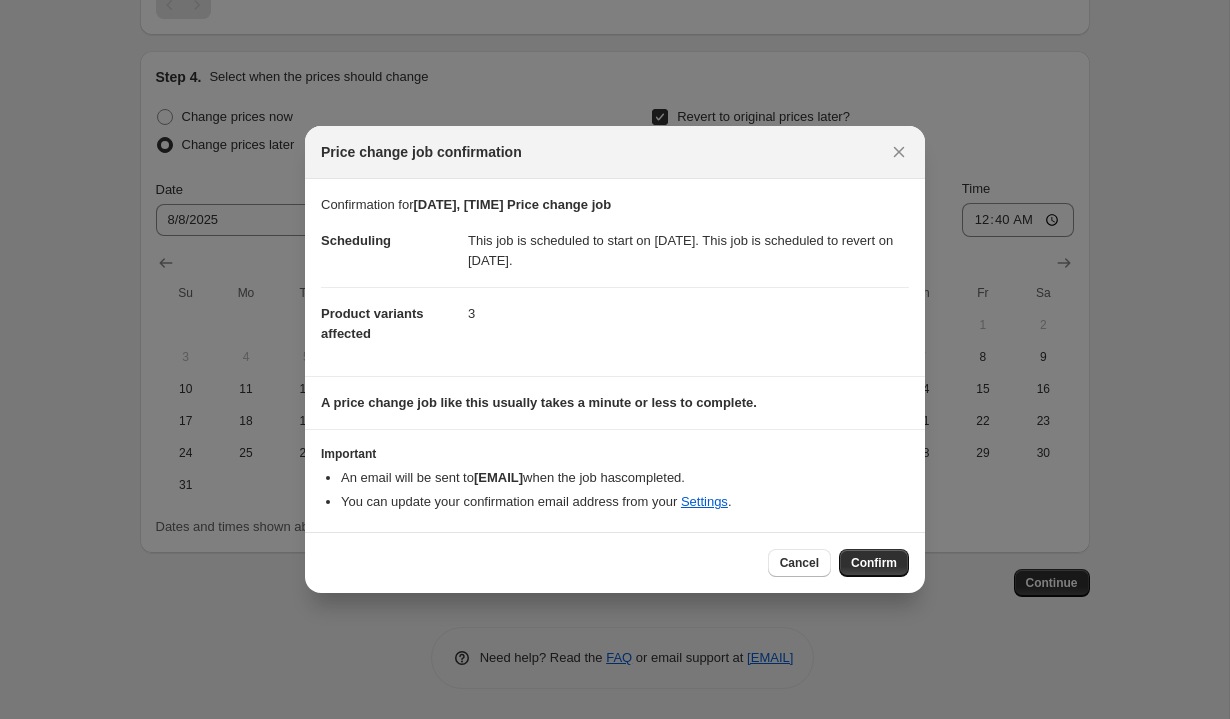click on "Cancel Confirm" at bounding box center (615, 562) 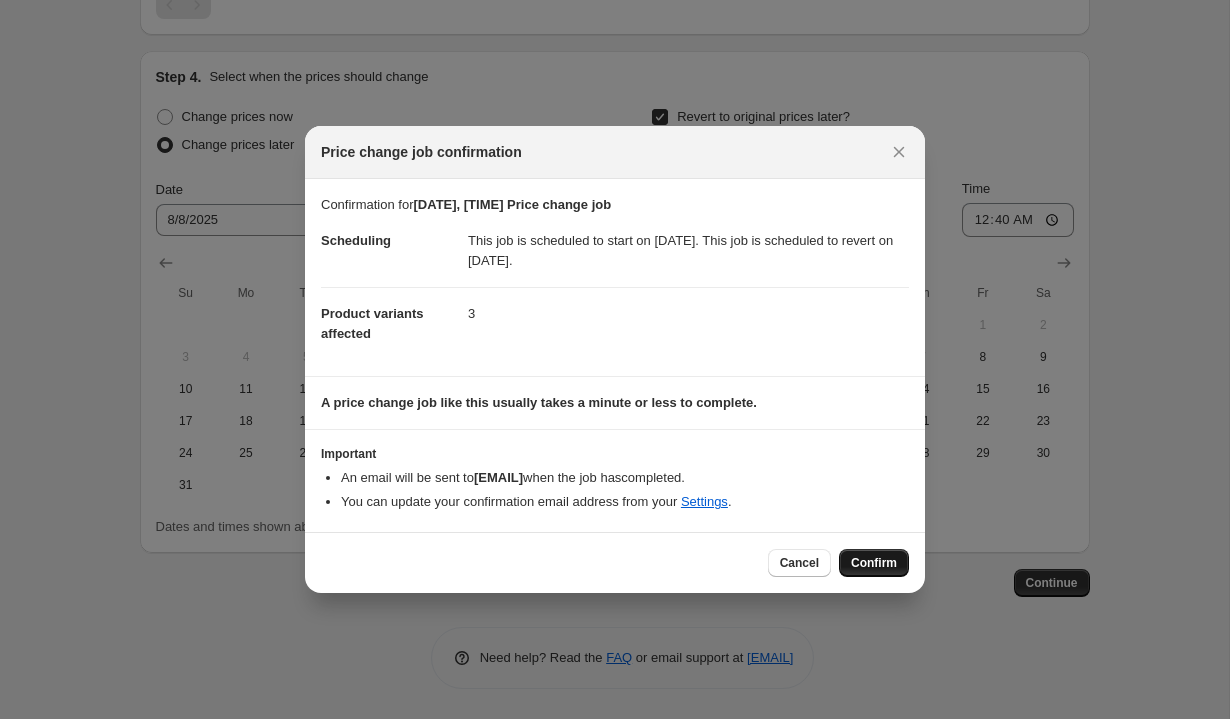 click on "Confirm" at bounding box center [874, 563] 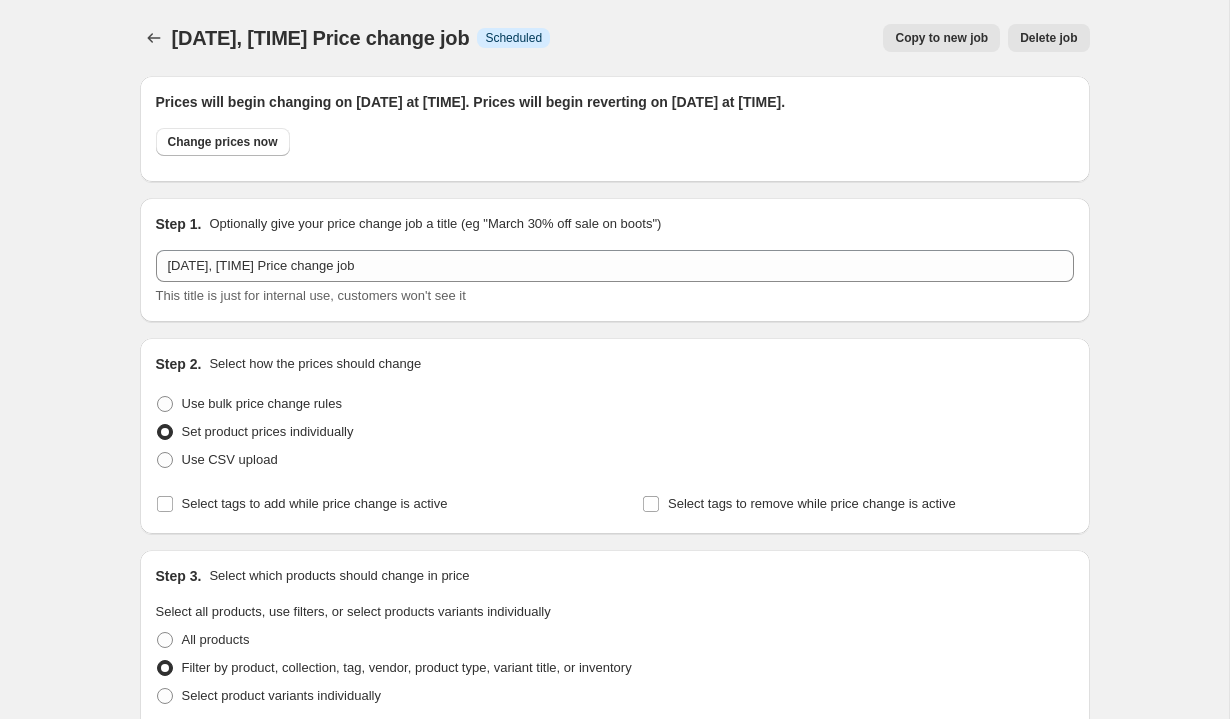 scroll, scrollTop: 1424, scrollLeft: 0, axis: vertical 